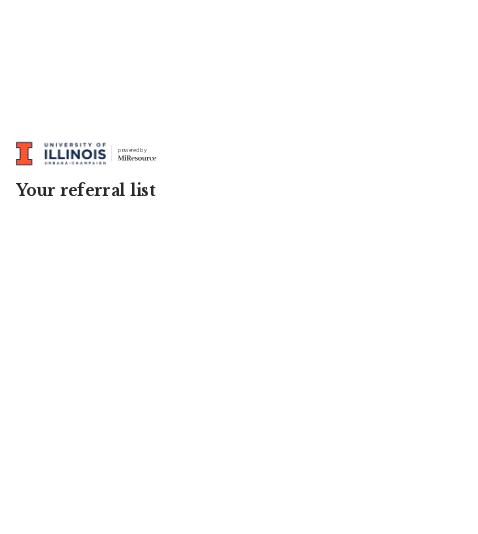scroll, scrollTop: 0, scrollLeft: 0, axis: both 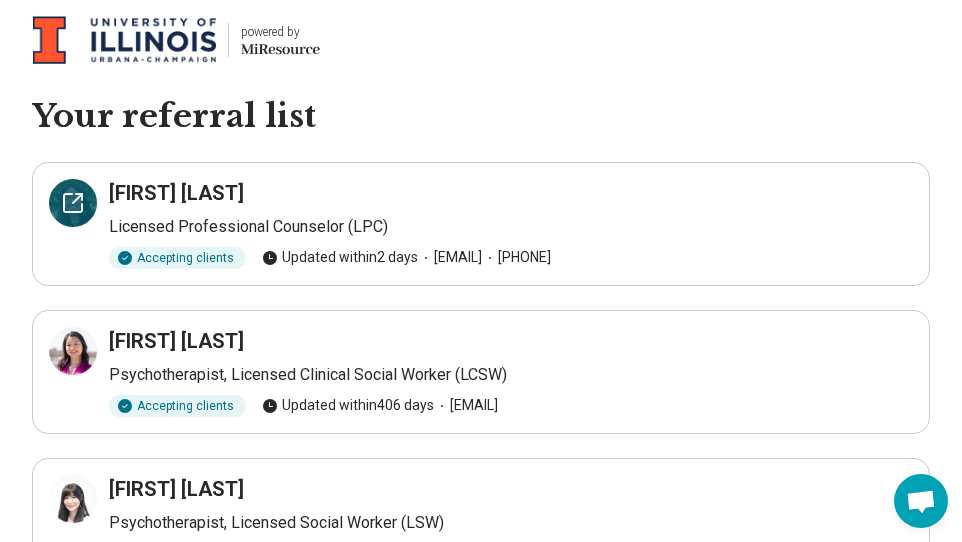 click 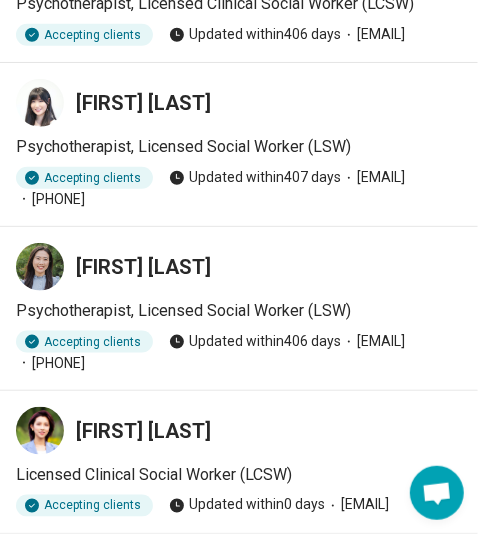 scroll, scrollTop: 398, scrollLeft: 0, axis: vertical 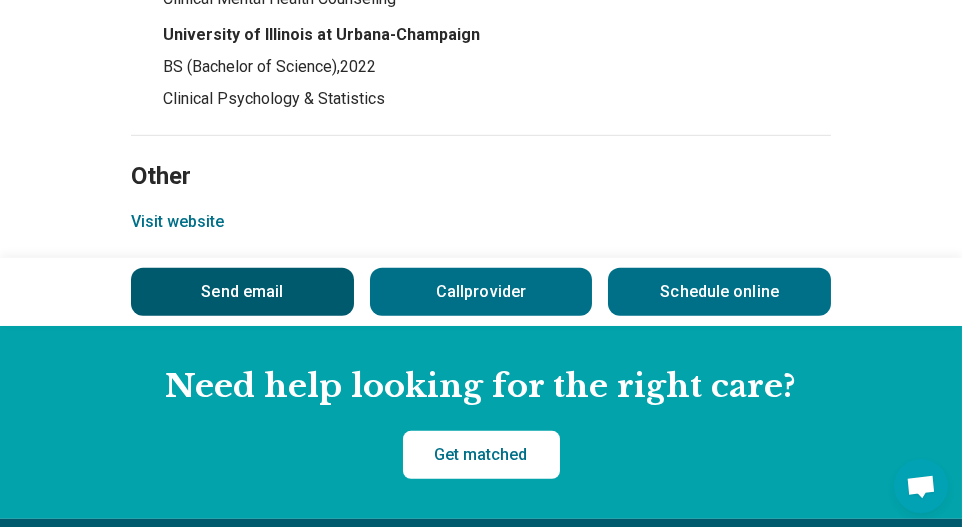click on "Send email" at bounding box center (242, 292) 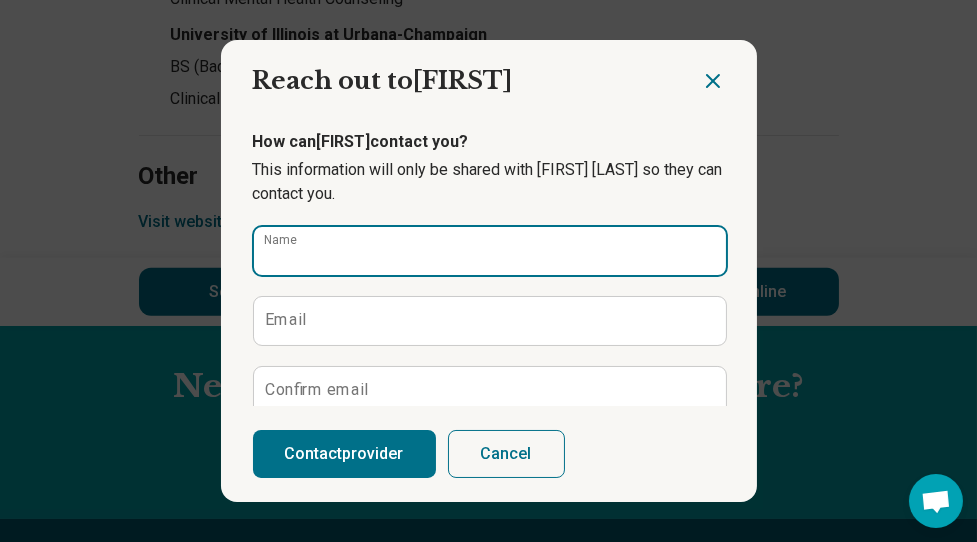 click on "Name" at bounding box center [490, 251] 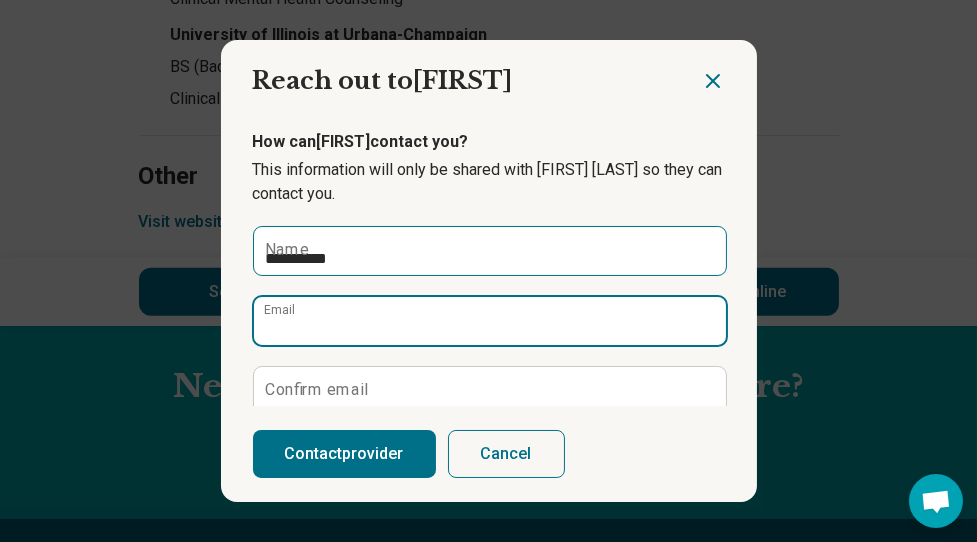 type on "**********" 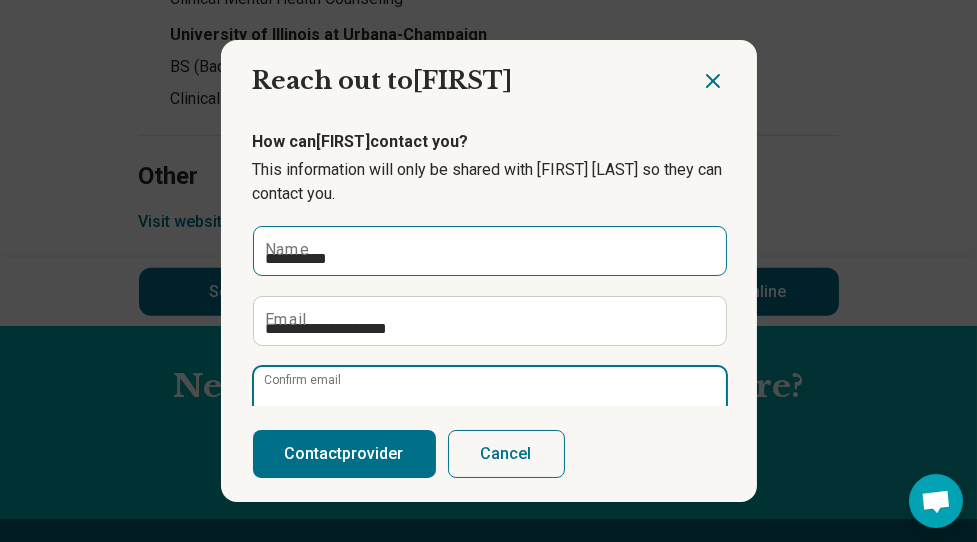 type on "**********" 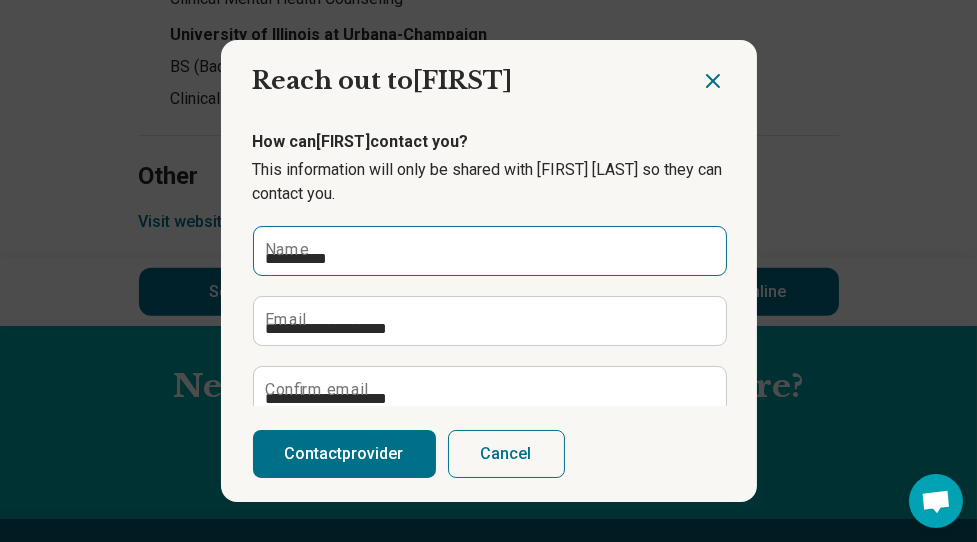 type on "**********" 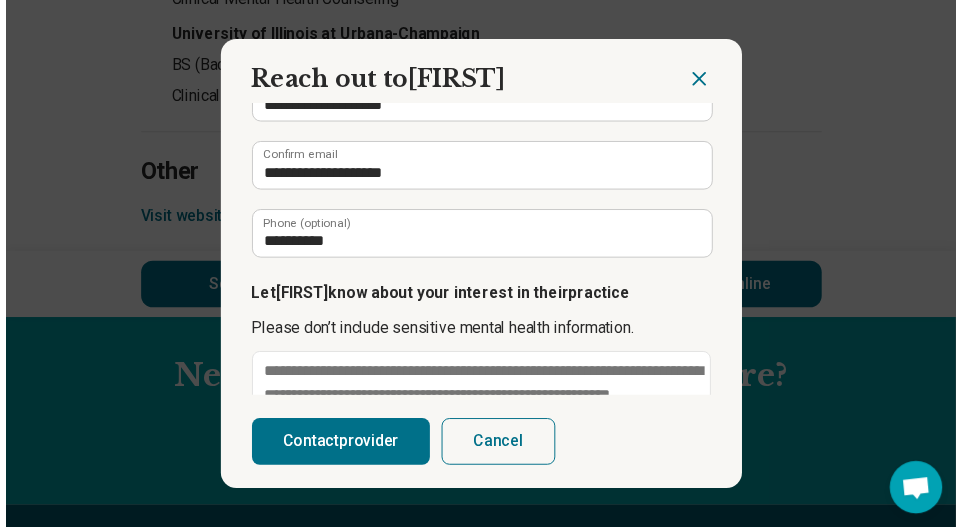 scroll, scrollTop: 362, scrollLeft: 0, axis: vertical 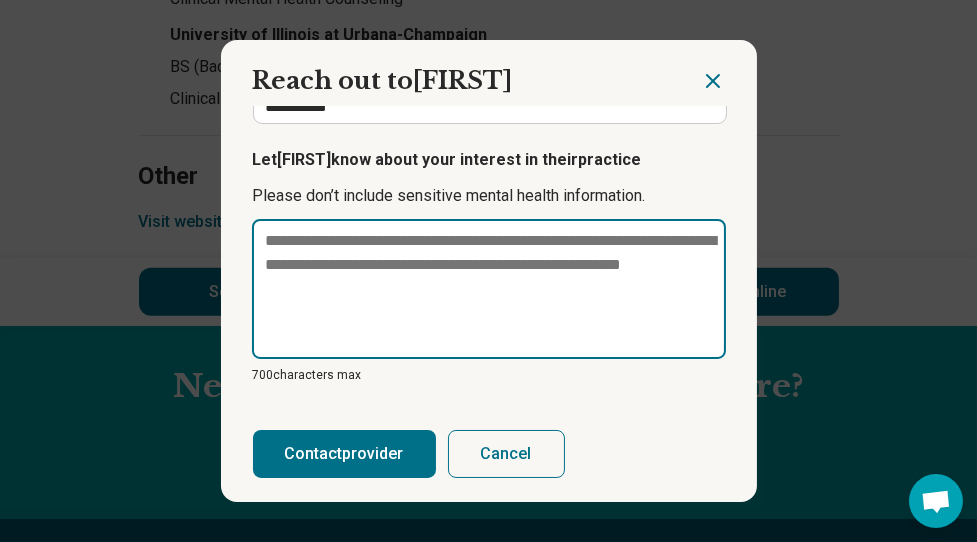 click at bounding box center (489, 289) 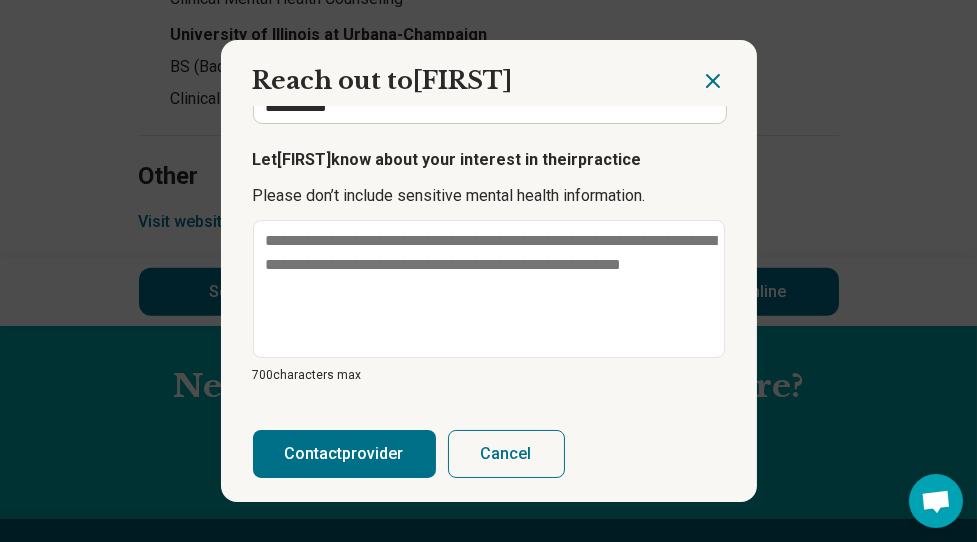 click 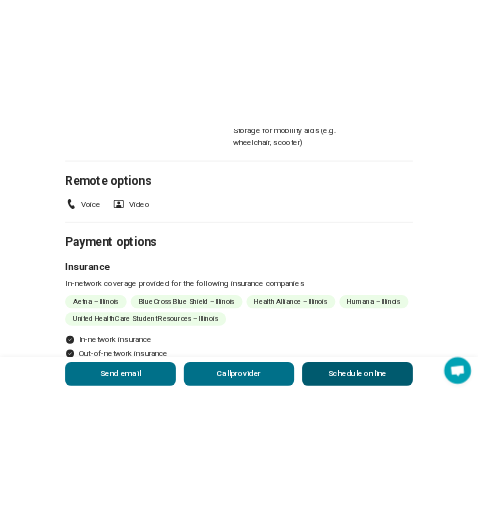 scroll, scrollTop: 1909, scrollLeft: 0, axis: vertical 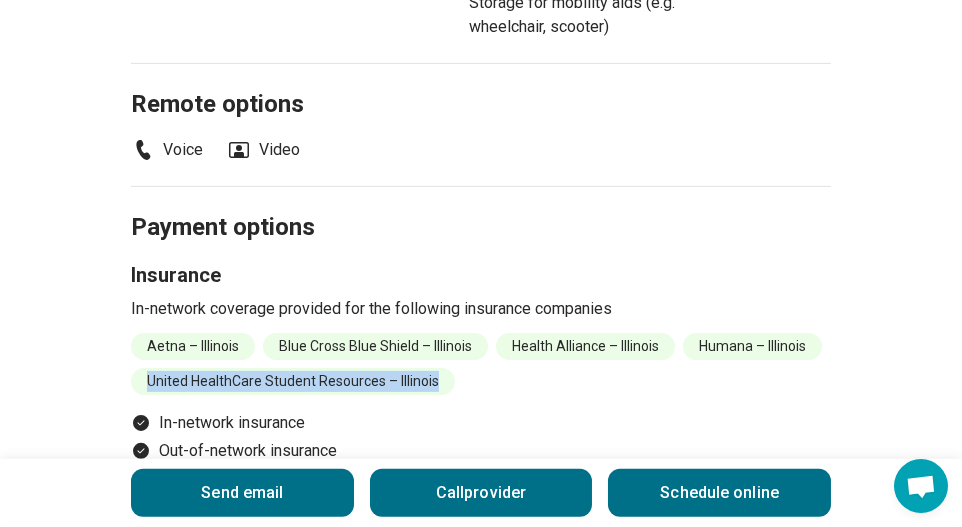 drag, startPoint x: 305, startPoint y: 348, endPoint x: 579, endPoint y: 372, distance: 275.04907 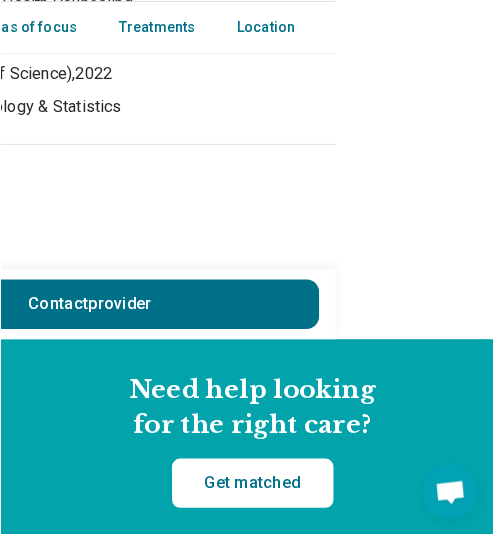 scroll, scrollTop: 4022, scrollLeft: 77, axis: both 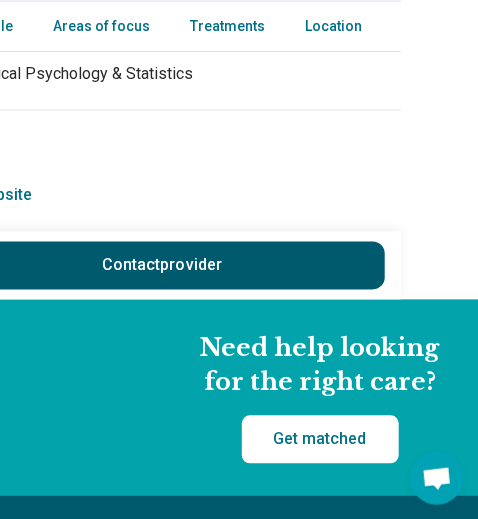click on "Contact  provider" at bounding box center [162, 266] 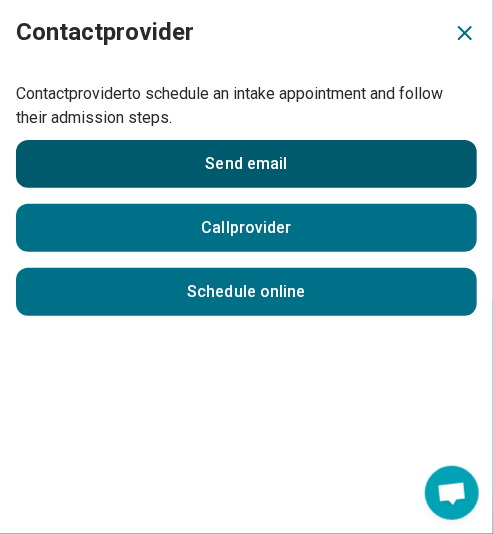 click on "Send email" at bounding box center (246, 164) 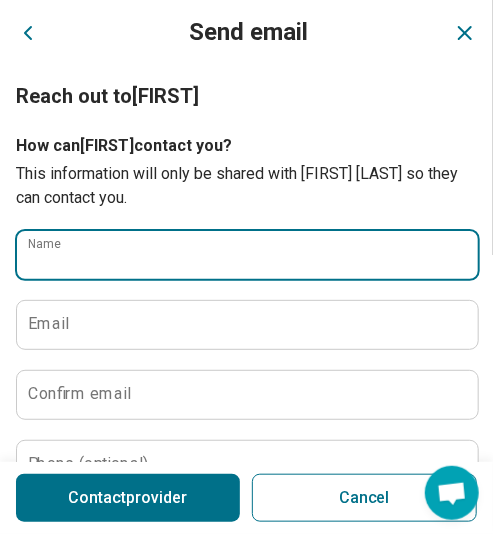 click on "Name" at bounding box center [247, 255] 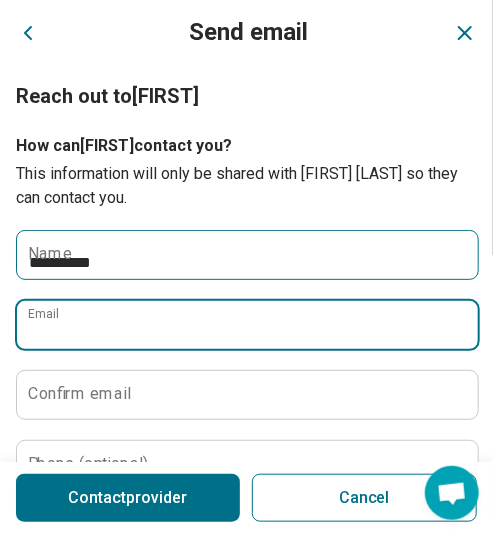 type on "**********" 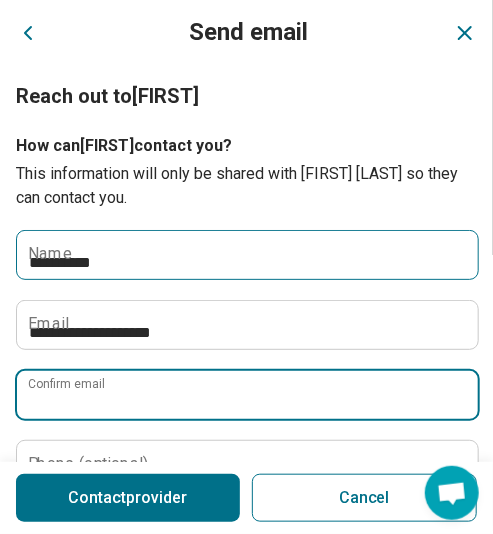 type on "**********" 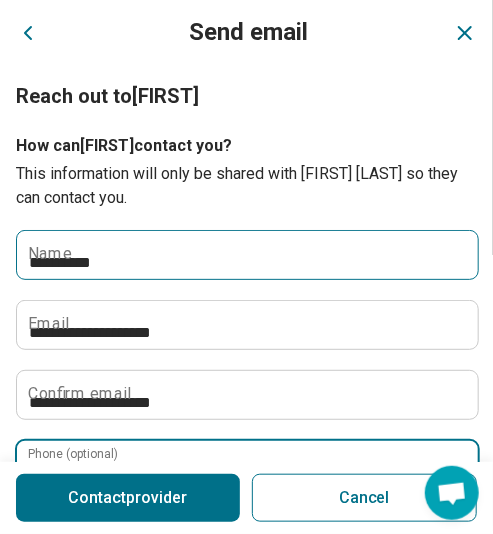 type on "**********" 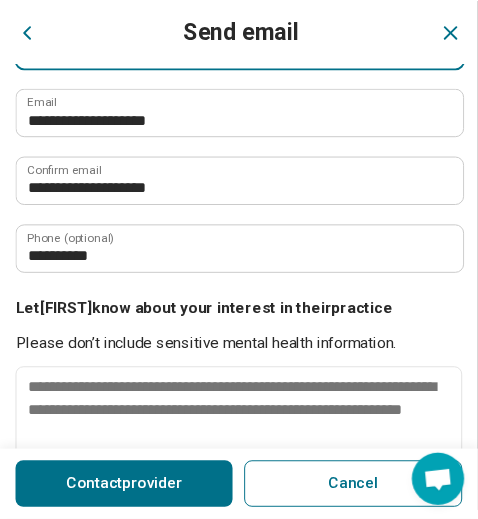 scroll, scrollTop: 302, scrollLeft: 0, axis: vertical 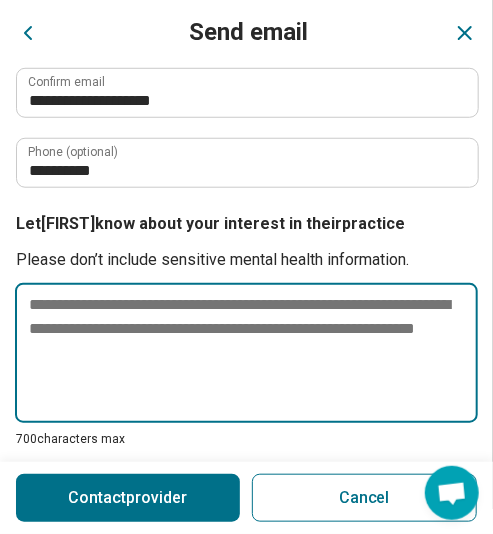 click at bounding box center [246, 353] 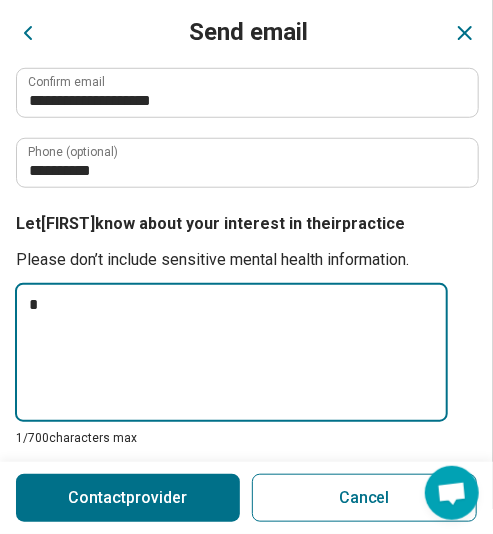 type on "*" 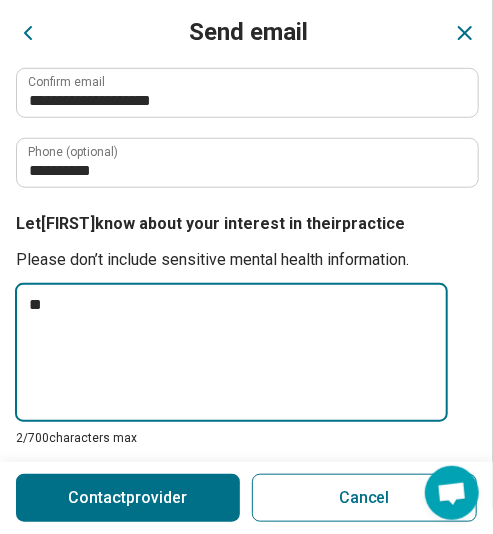 type on "*" 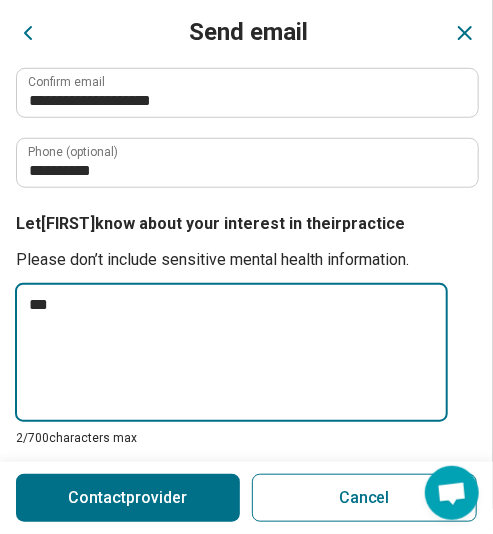 type on "*" 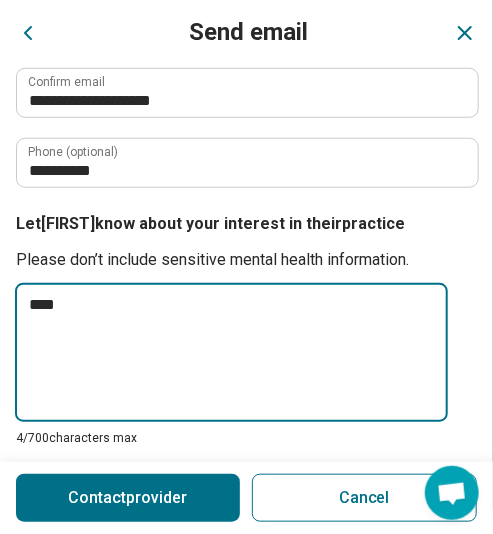 type on "*" 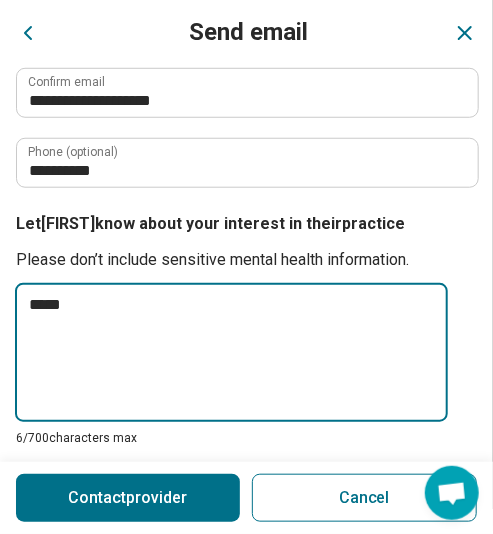 type on "*" 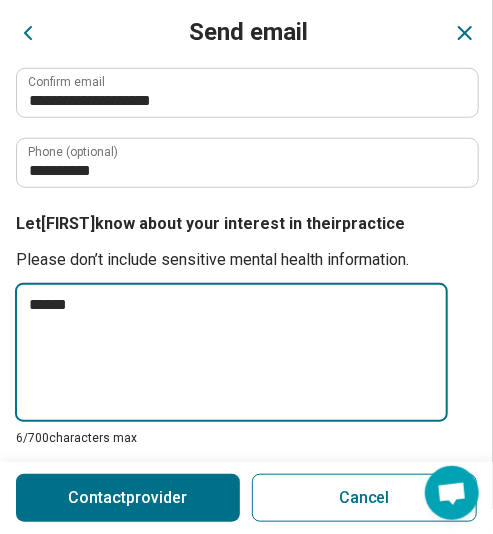 type on "*" 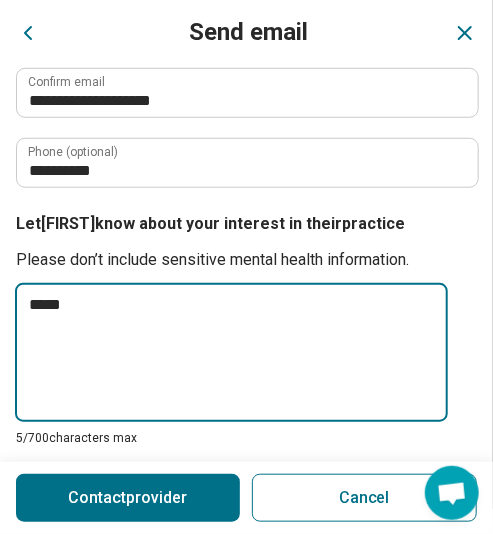 type on "*" 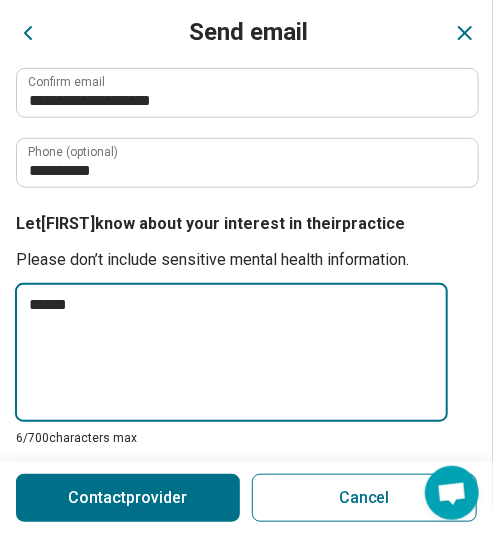 type on "*" 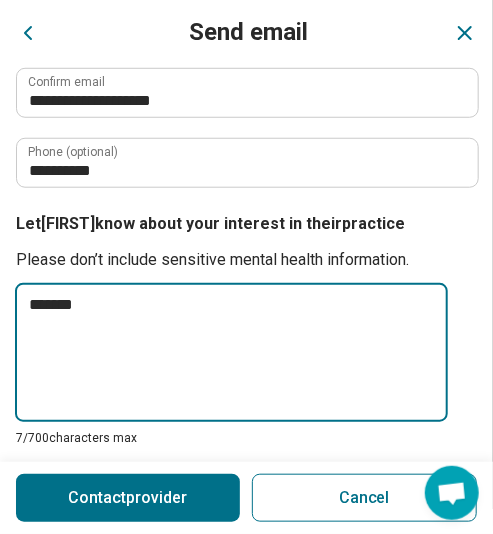 type on "*" 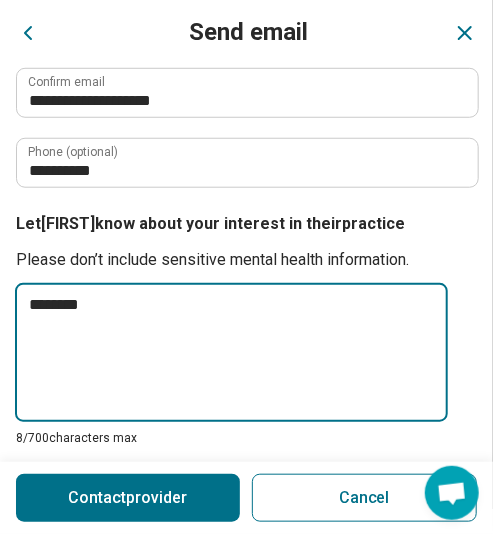 type on "*" 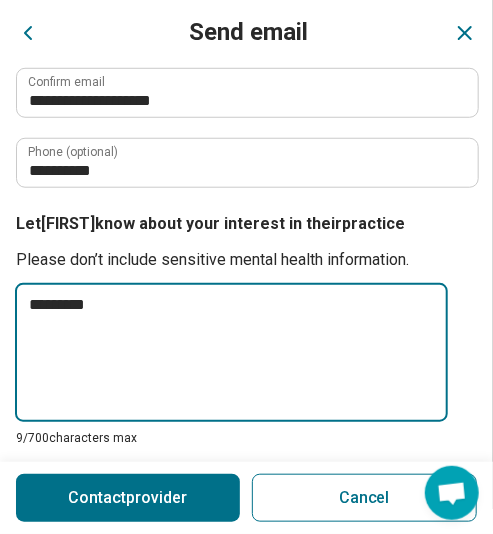 type on "*" 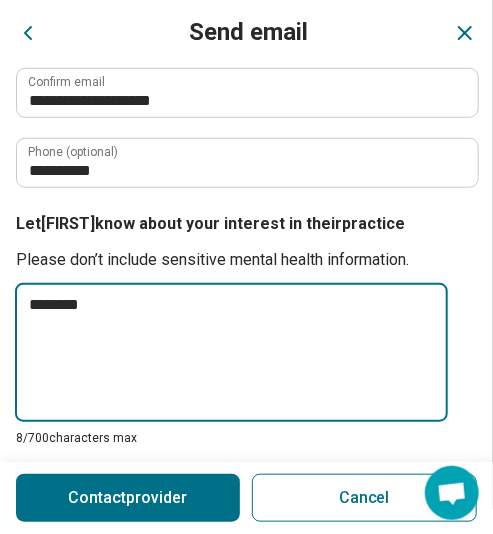 type on "*" 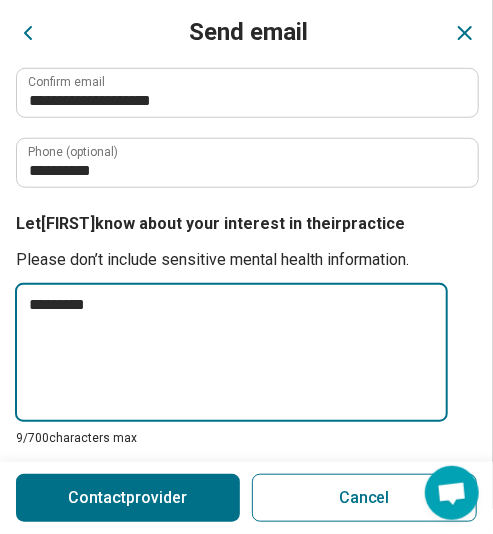 type on "*" 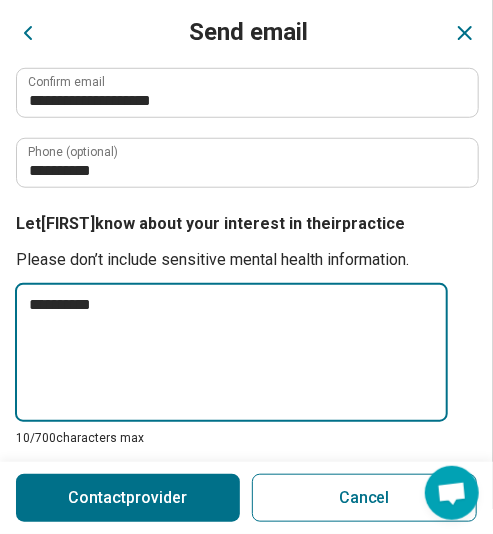 type on "*" 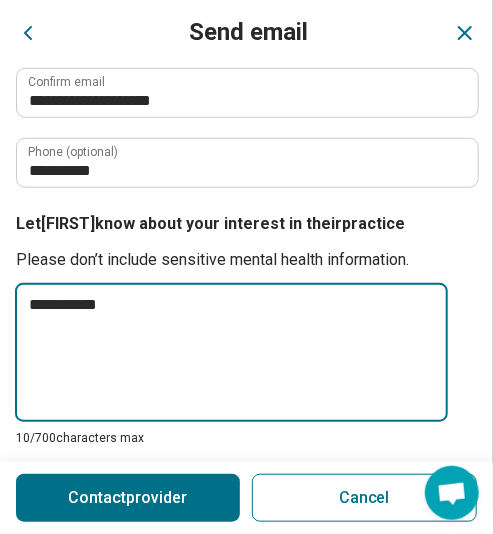 type on "*" 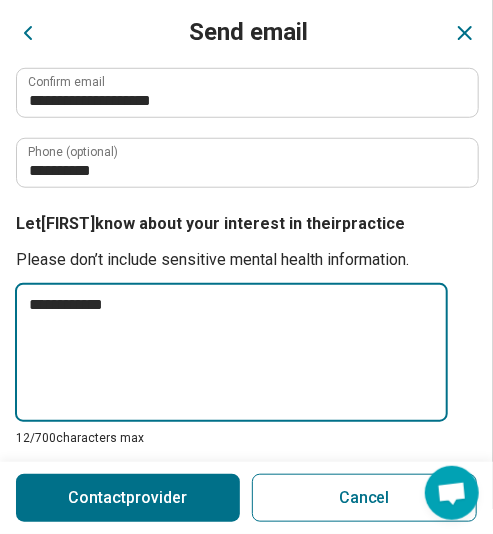 type on "*" 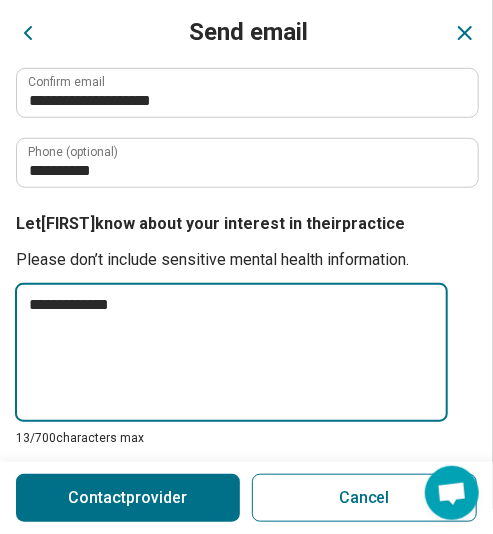type on "*" 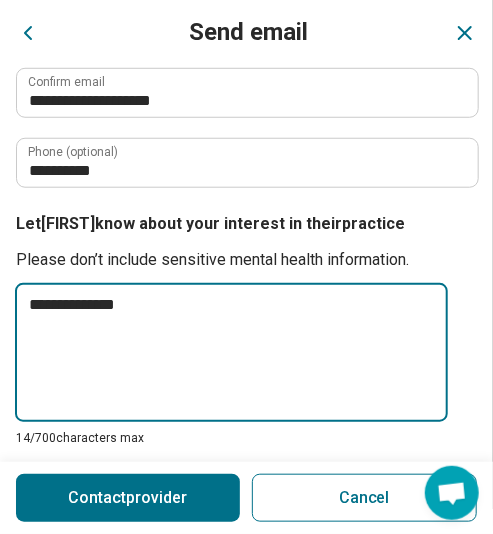 type on "*" 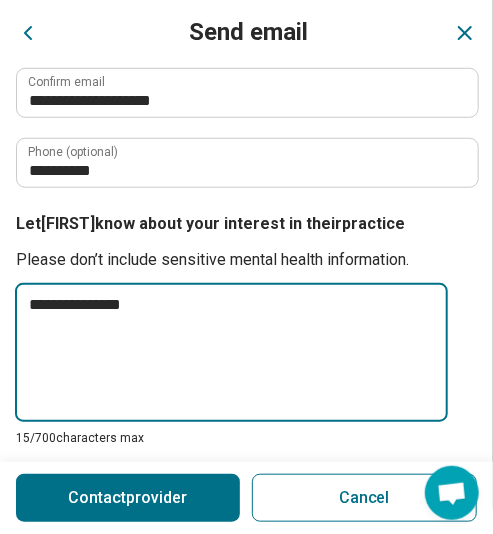 type on "*" 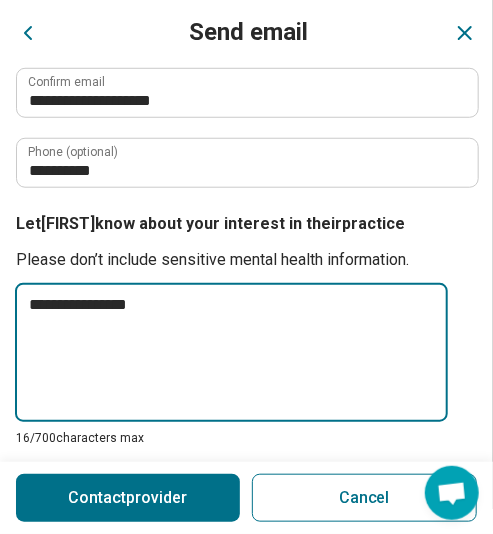 type on "*" 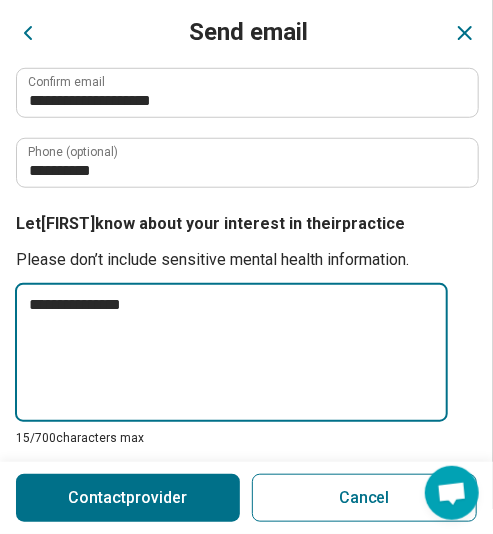 type on "*" 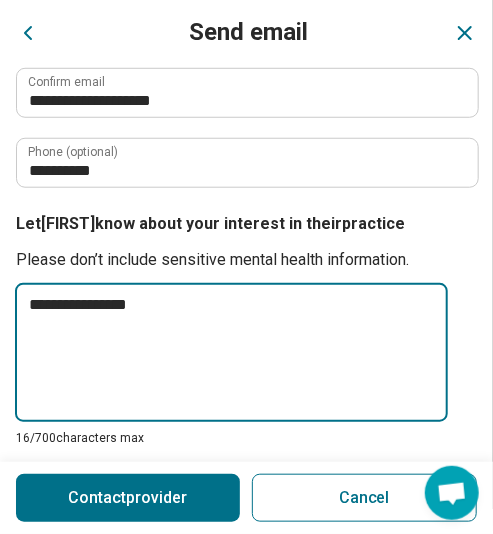type on "*" 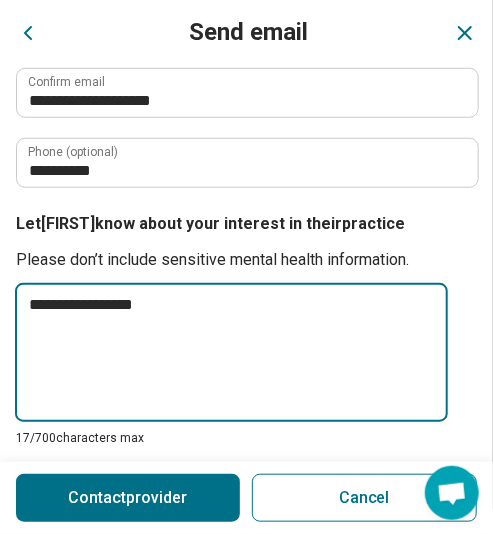 type on "*" 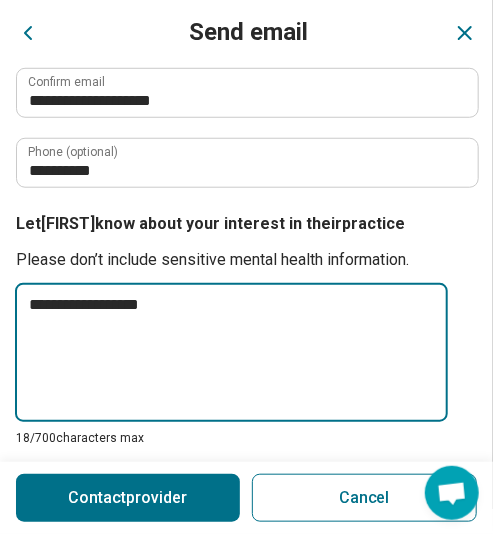 type on "*" 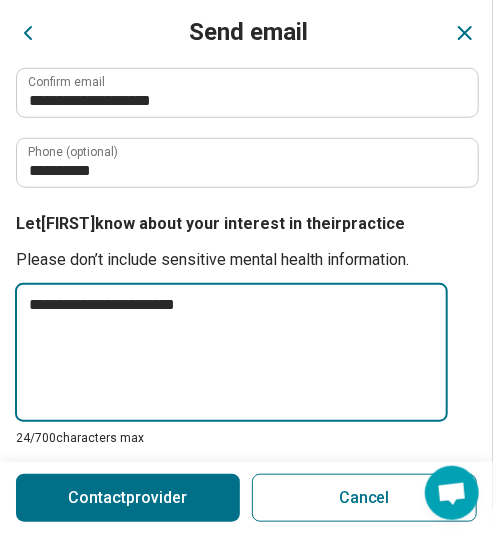 type on "*" 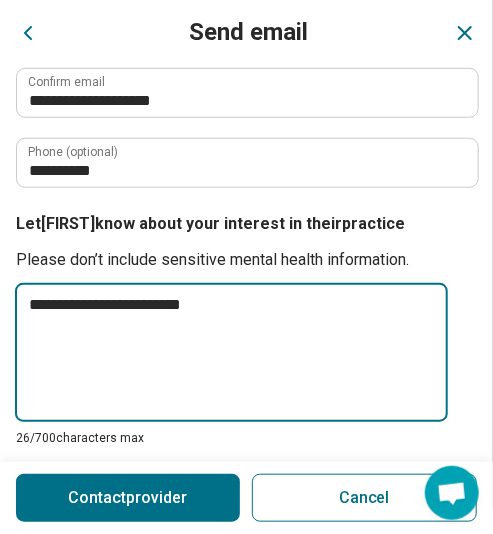 type on "*" 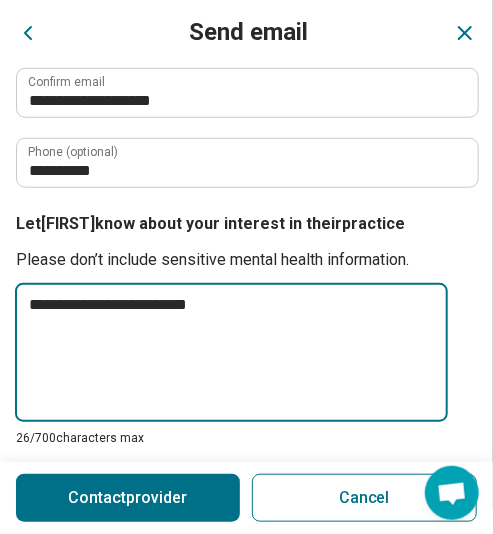 type on "*" 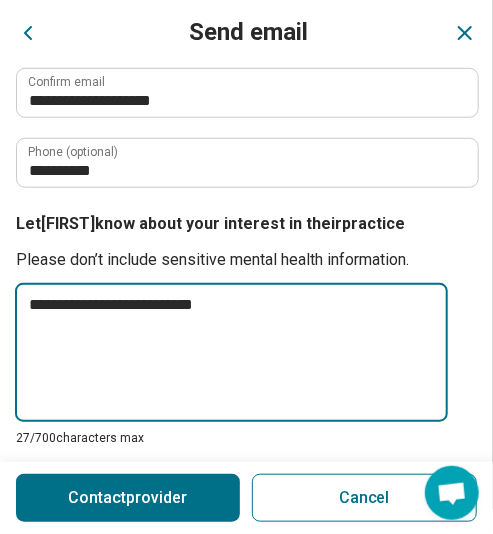 type on "*" 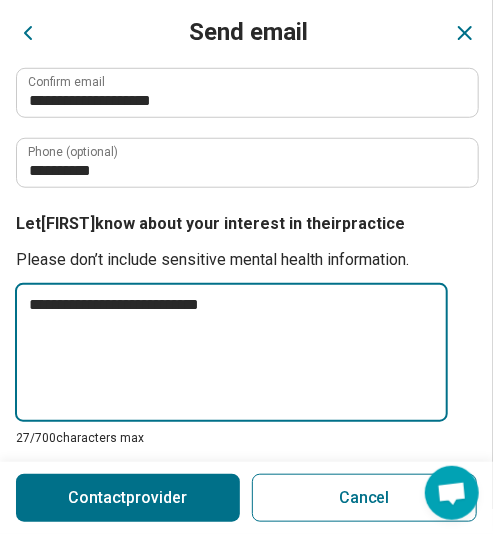 type on "*" 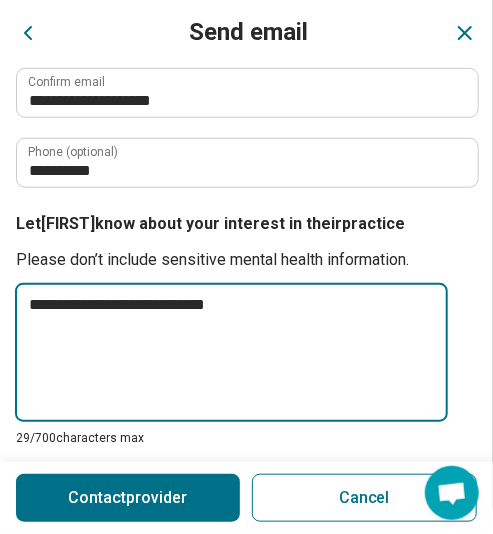 type on "*" 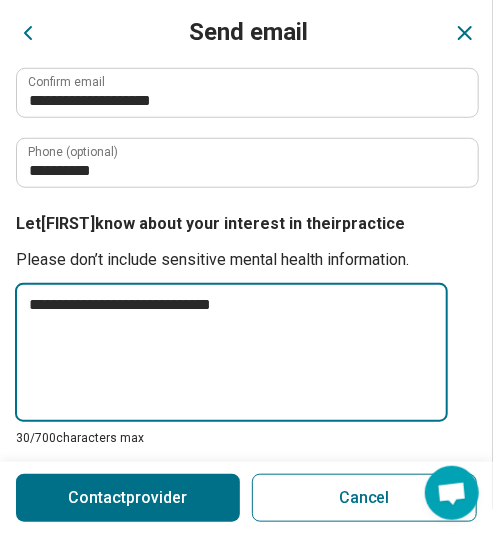 type on "*" 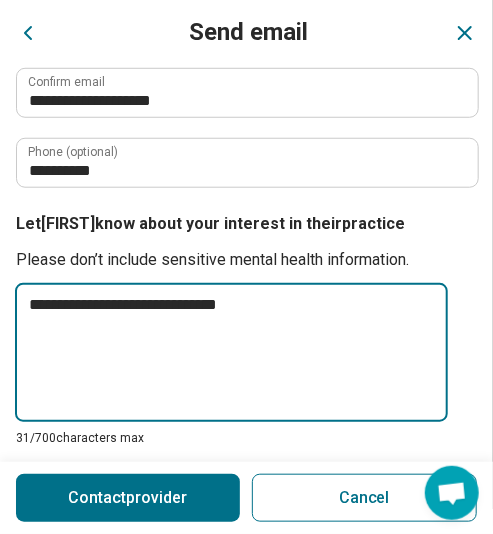 type on "*" 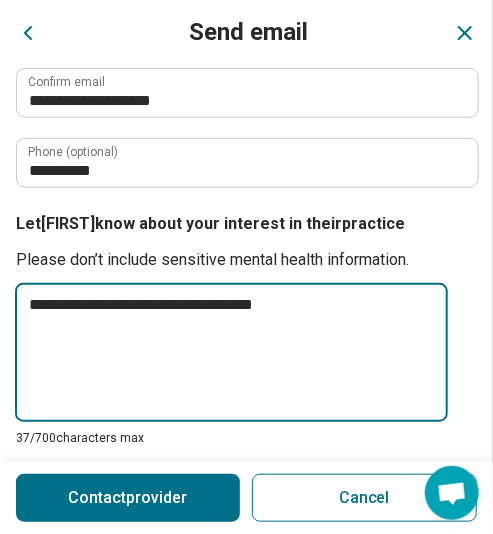 type on "*" 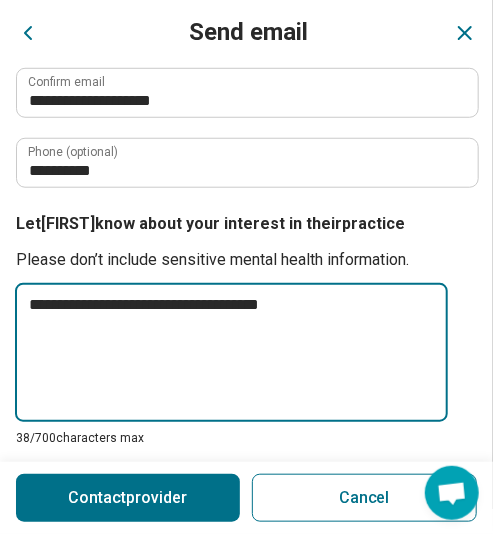 type on "*" 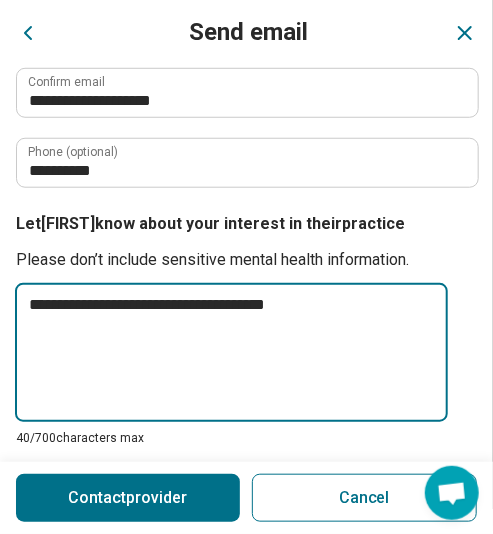 type on "*" 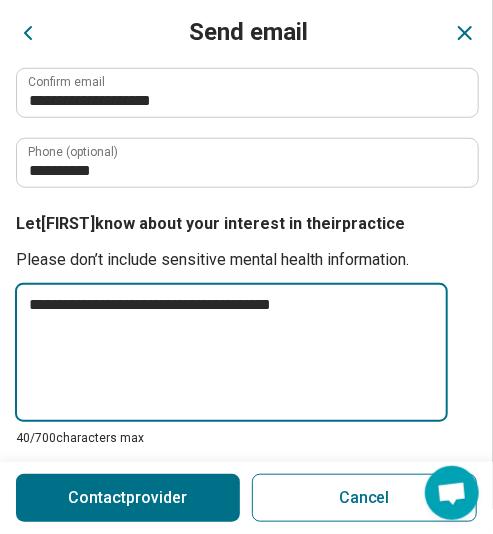 type on "*" 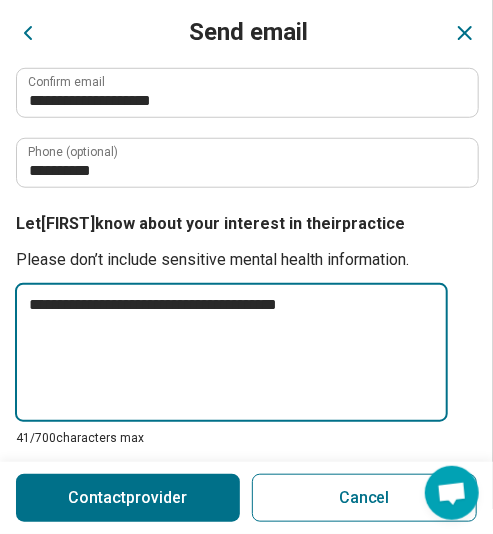 type on "*" 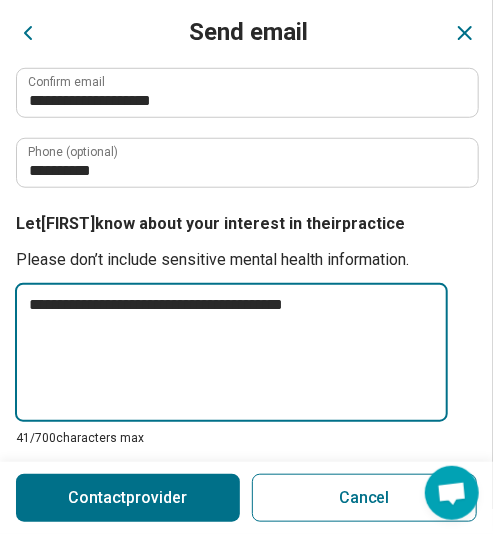 type on "*" 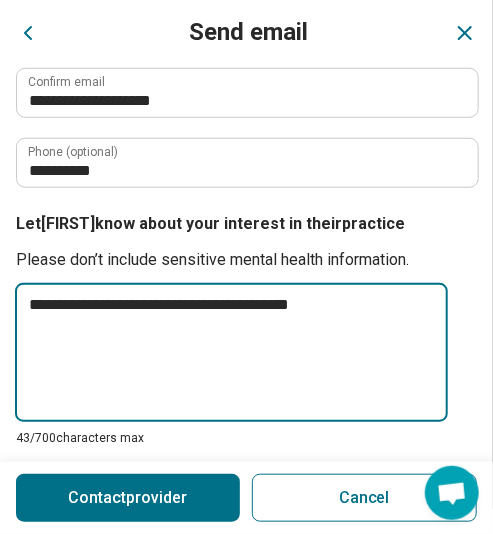 type on "*" 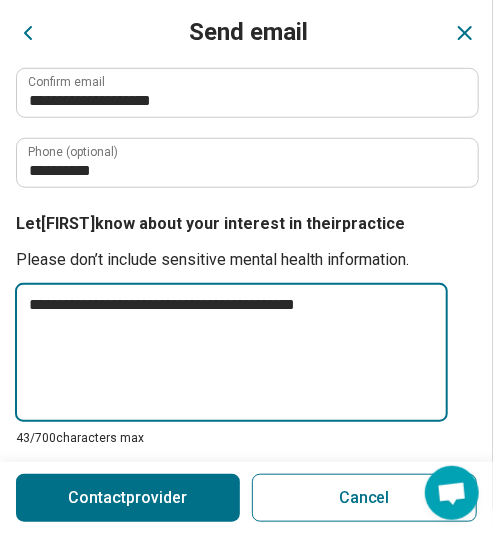 type on "*" 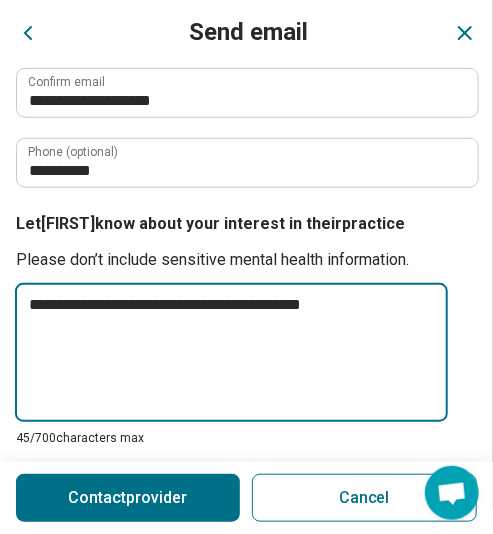 type on "*" 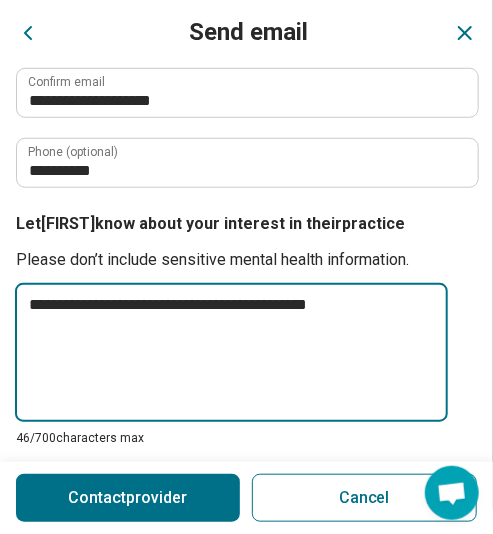 type on "*" 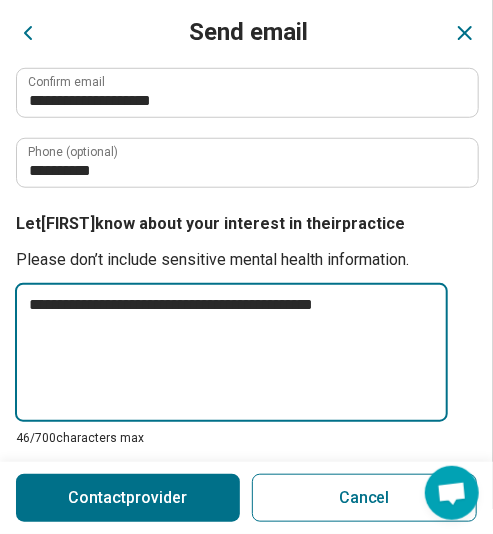 type on "*" 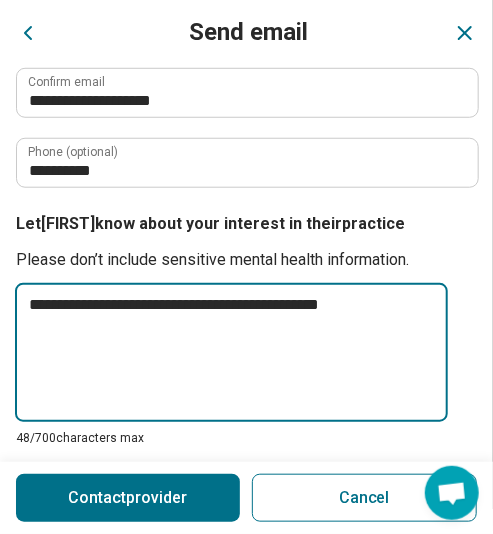 type on "*" 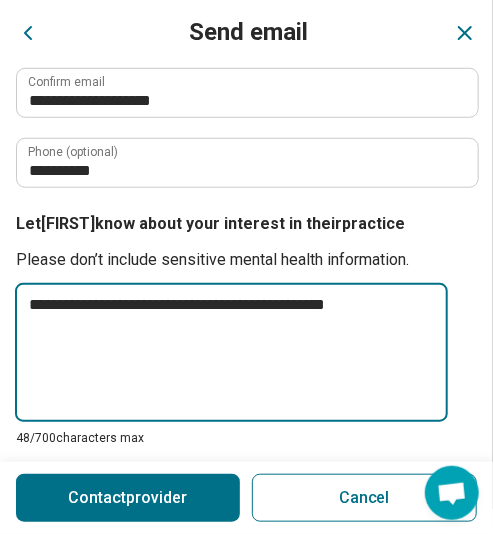type on "**********" 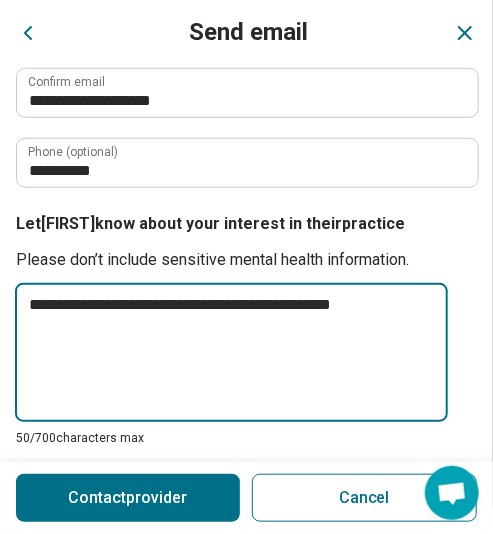 type on "*" 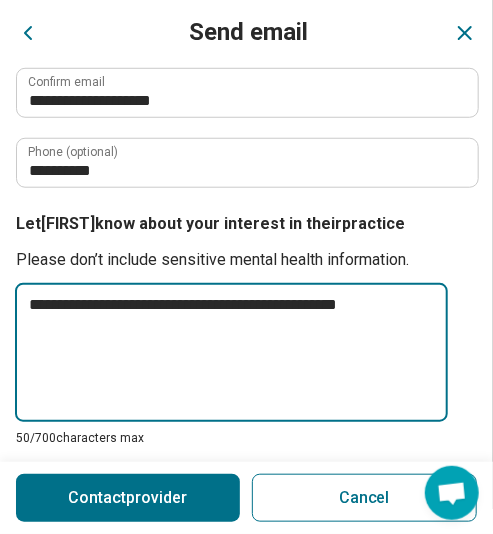 type on "*" 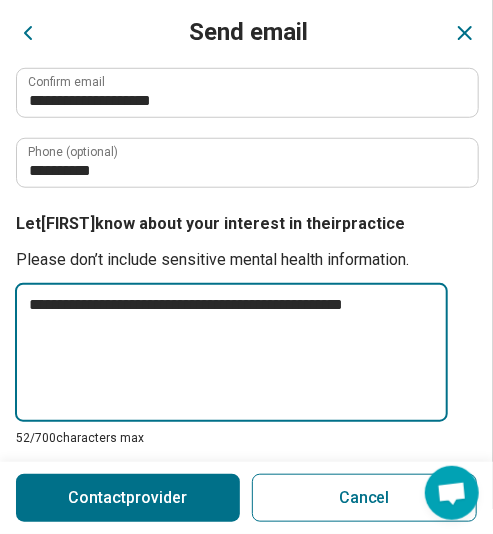 type on "*" 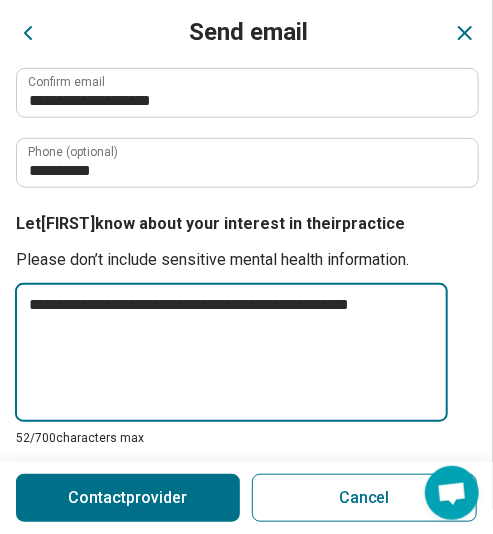 type on "*" 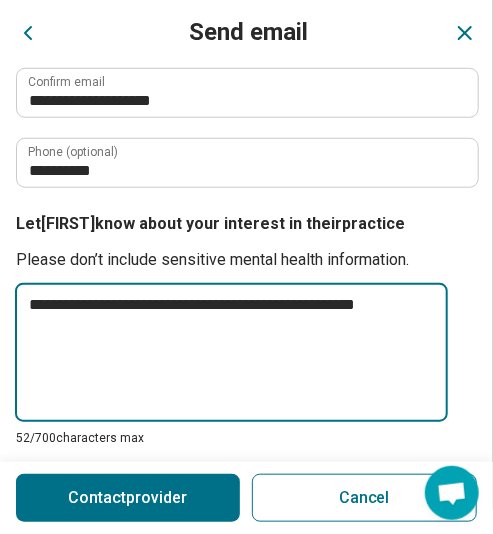 type on "*" 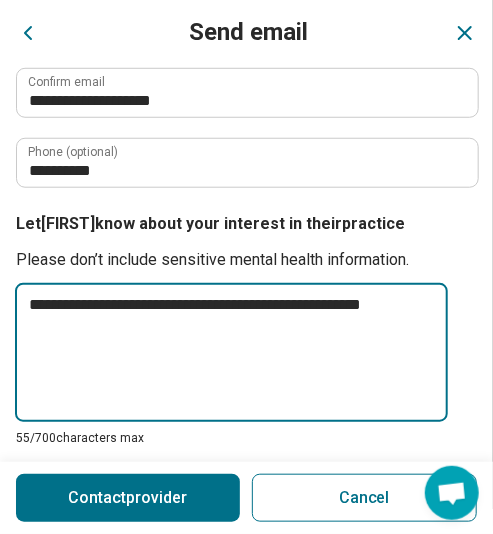 type on "*" 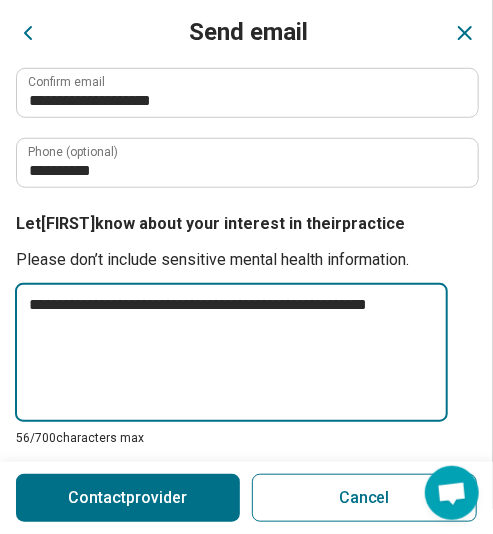 type on "*" 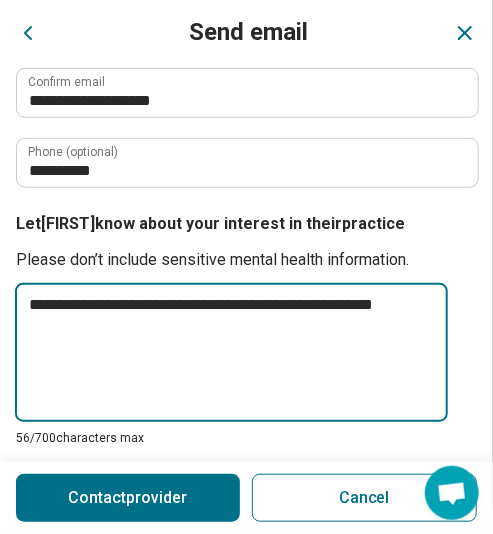 type on "*" 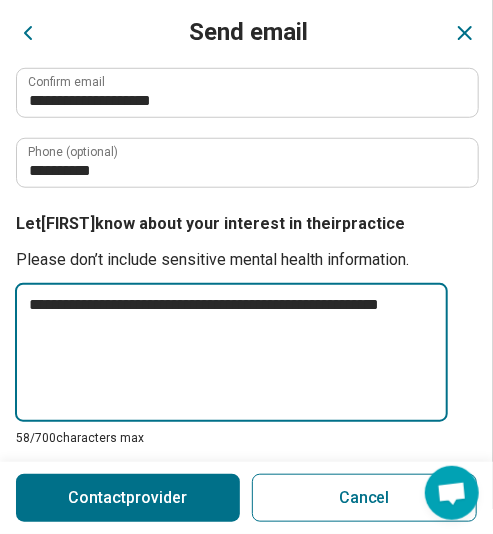 type on "*" 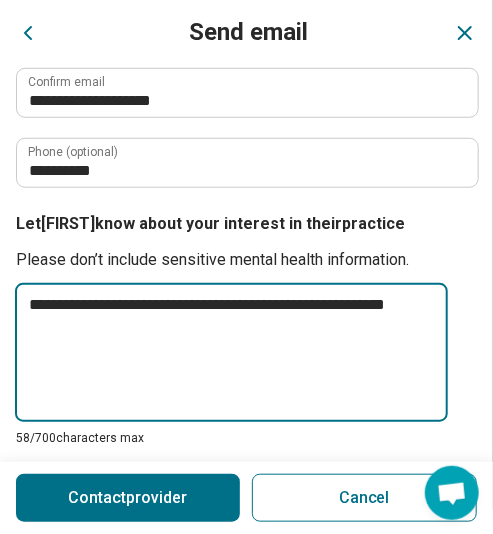 type on "*" 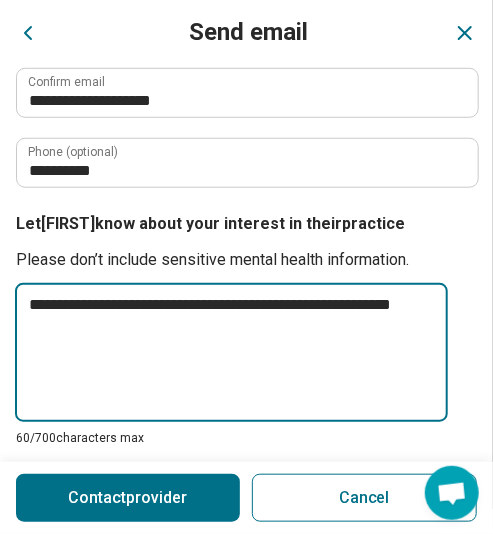 type on "*" 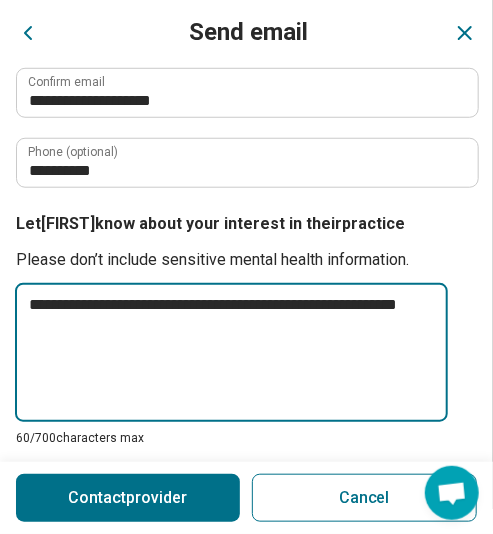 type on "*" 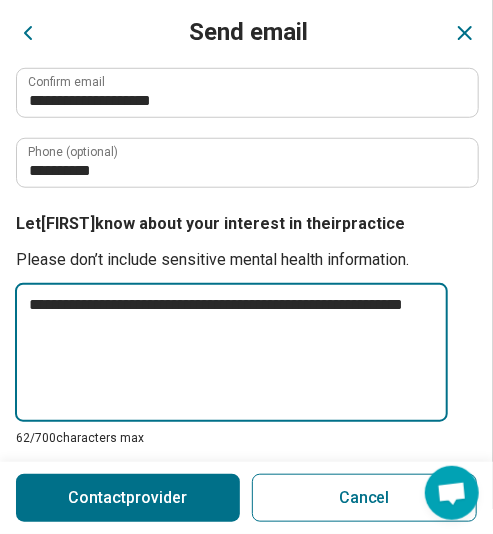 type on "*" 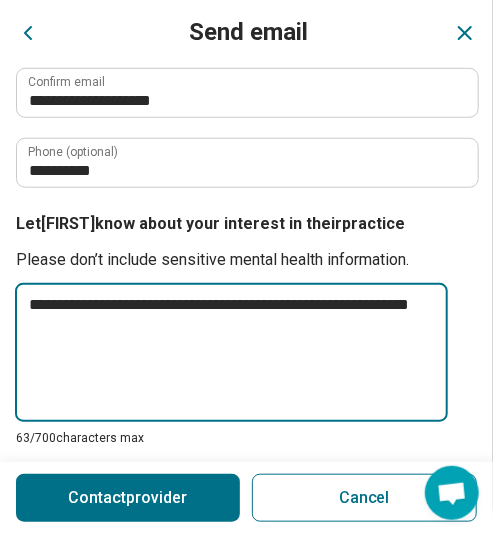 type on "*" 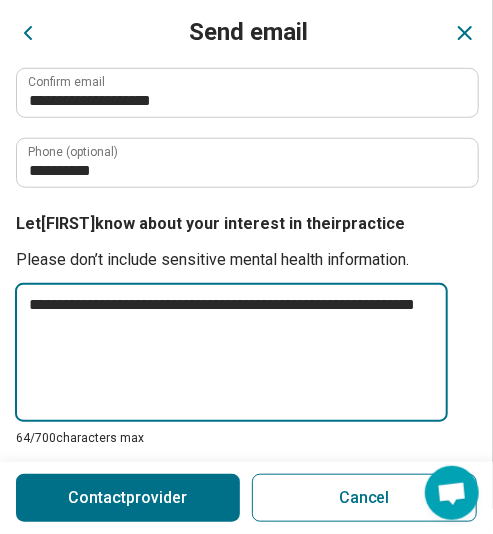 type on "*" 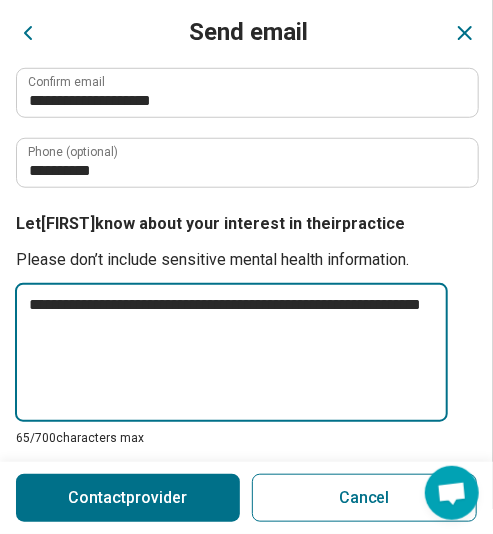 type on "*" 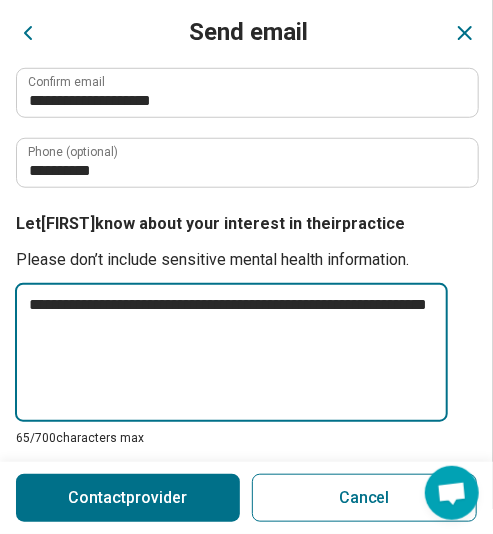 type on "*" 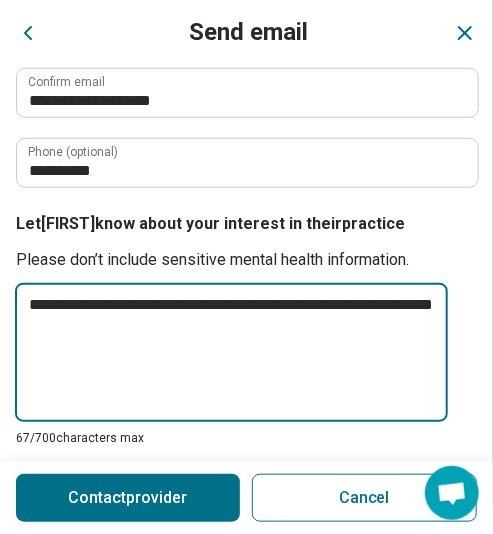 type on "*" 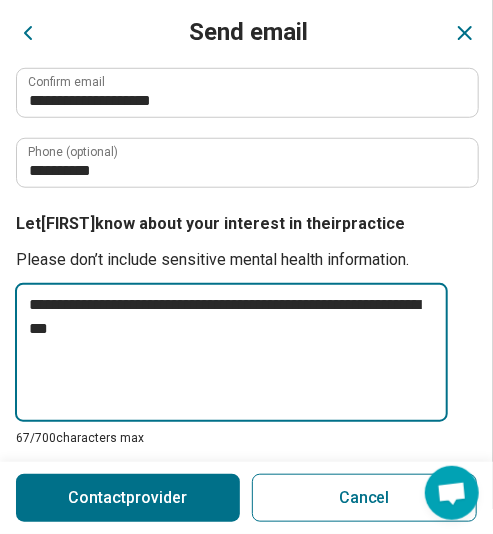 type on "*" 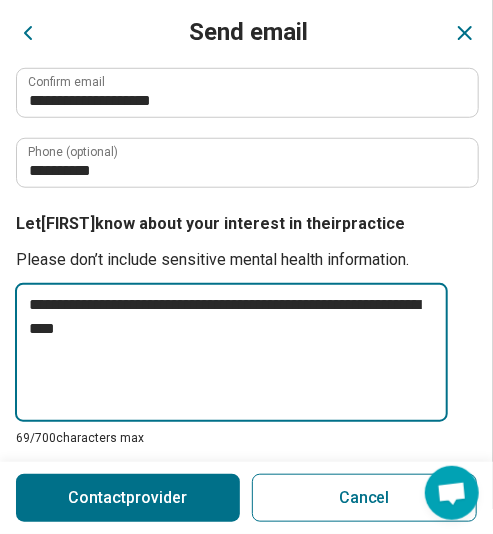 type on "*" 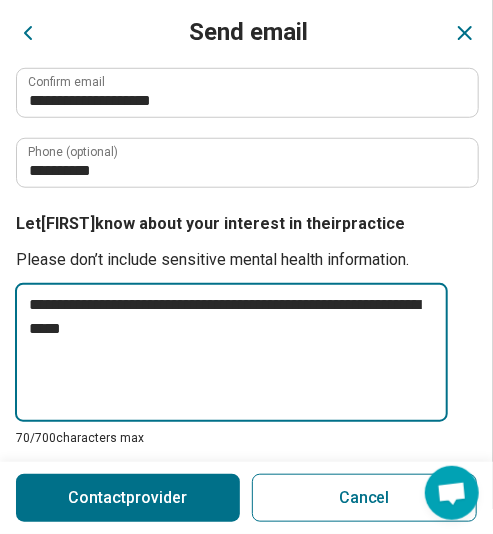 type on "*" 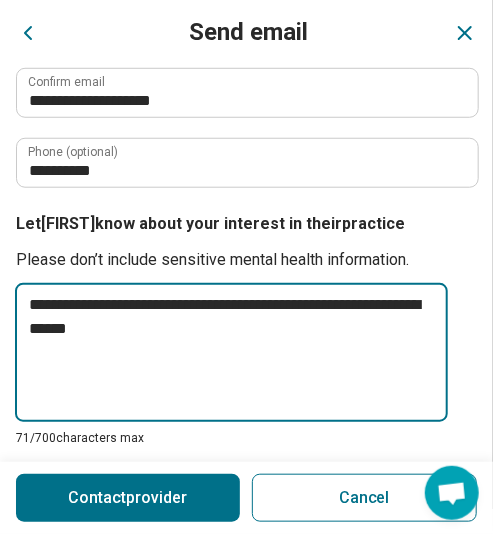 type on "*" 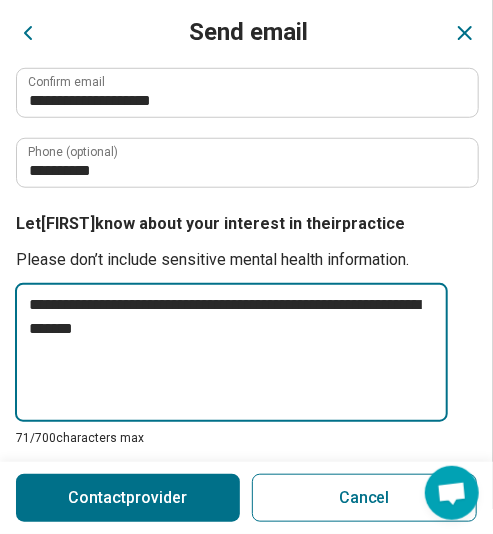 type on "*" 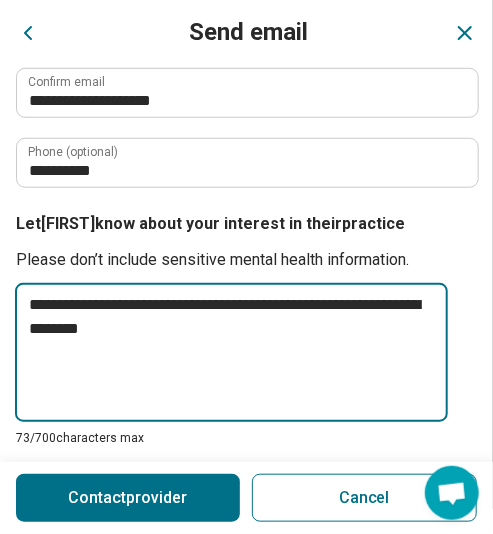 type on "*" 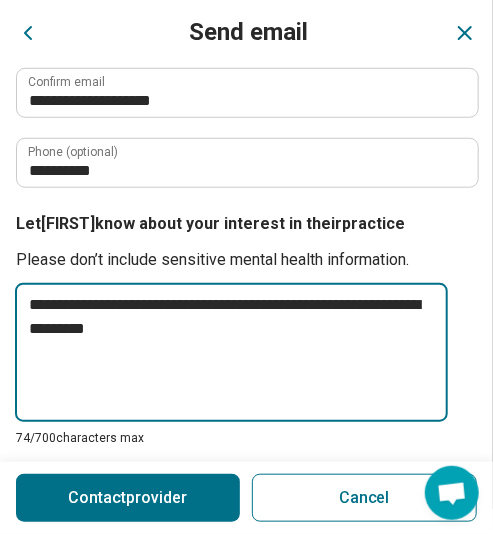 type on "*" 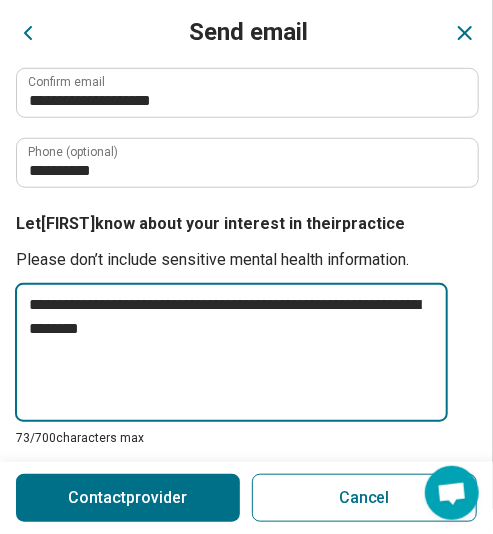 type on "*" 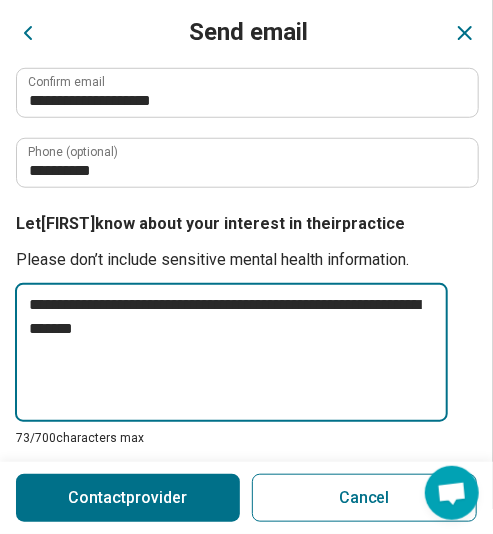 type on "*" 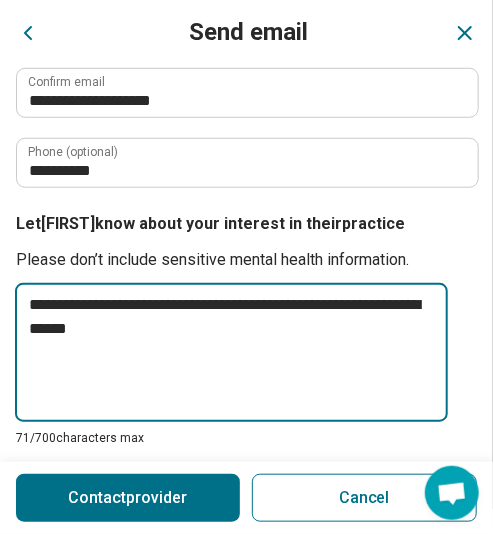 type on "*" 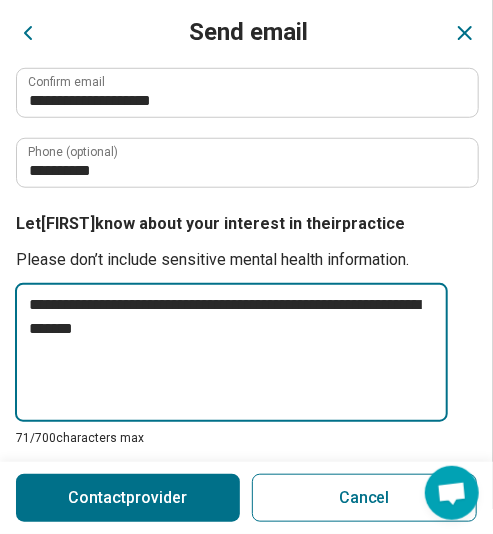 type on "*" 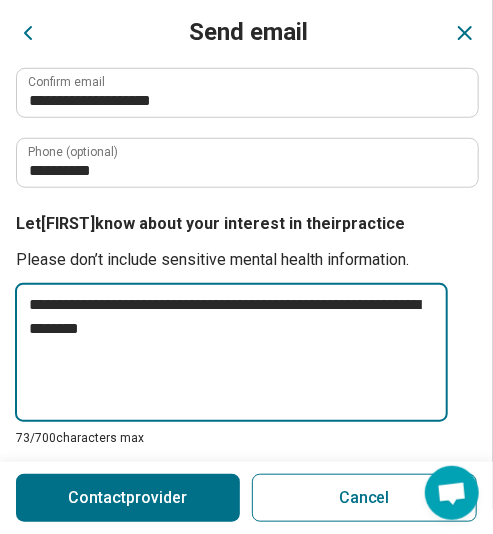 type on "*" 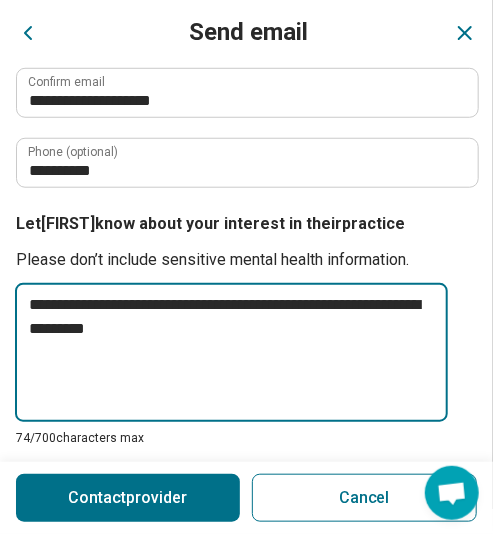 type on "*" 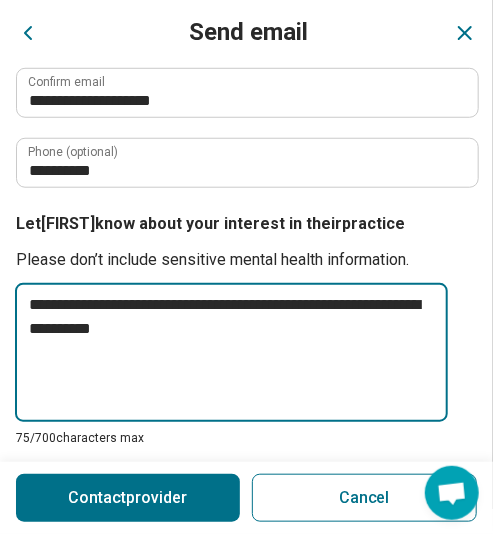 type on "*" 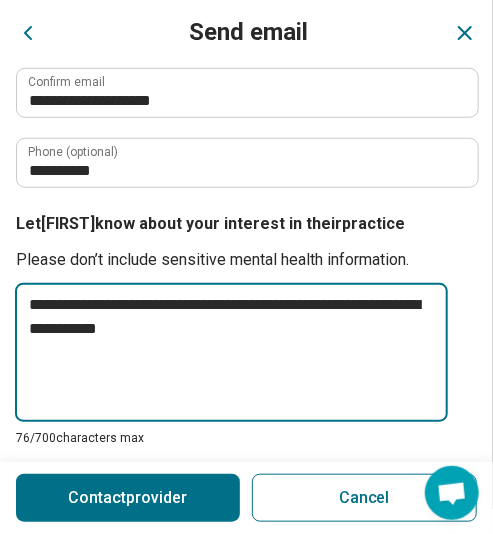 type on "*" 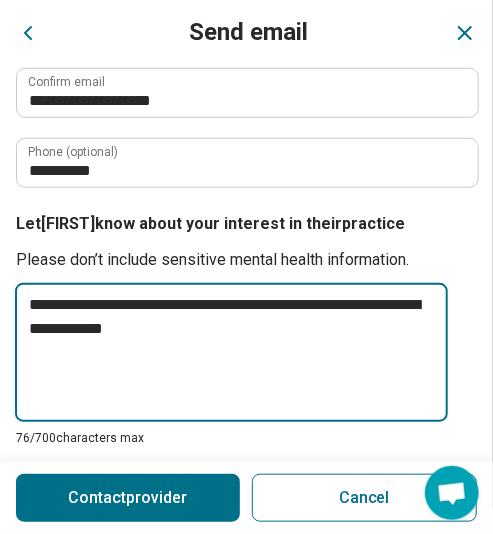 type on "*" 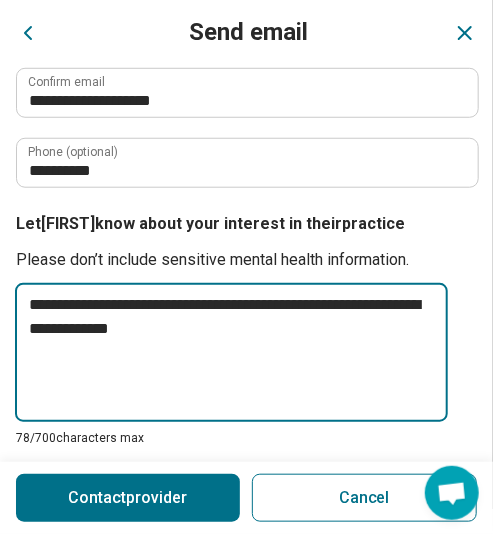 type on "**********" 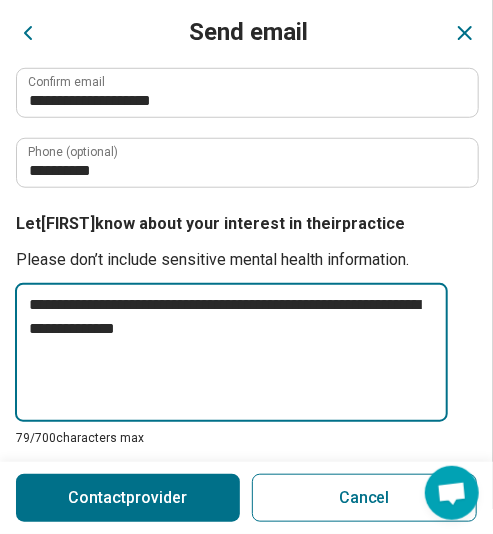 type on "*" 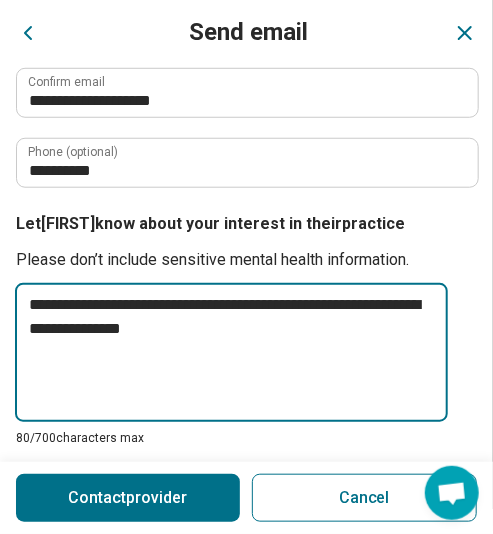 type on "*" 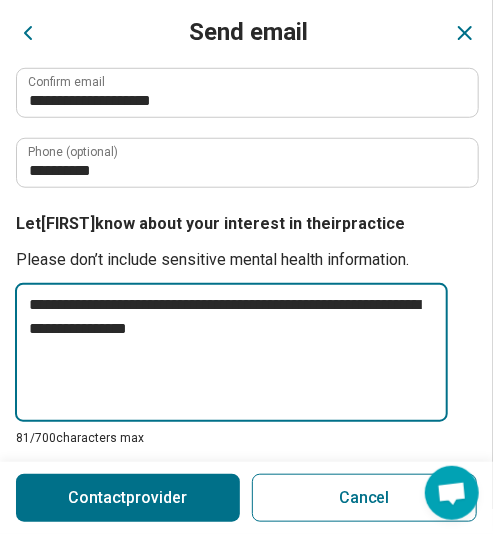 type on "*" 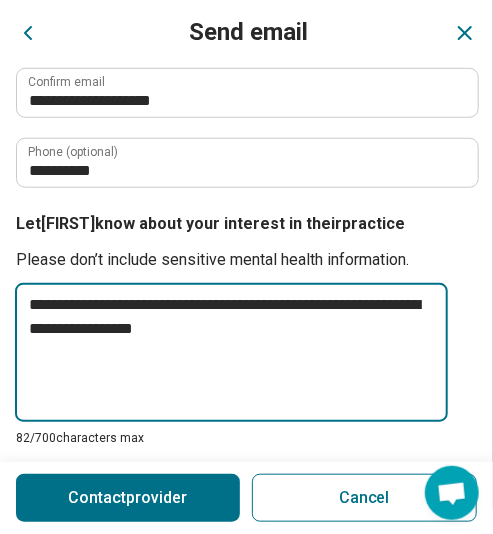 type on "*" 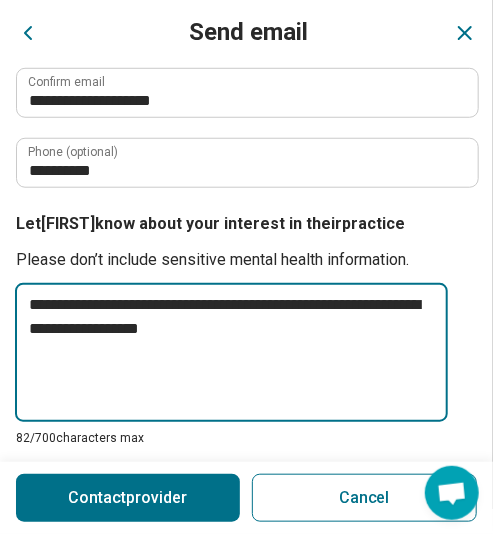 type on "*" 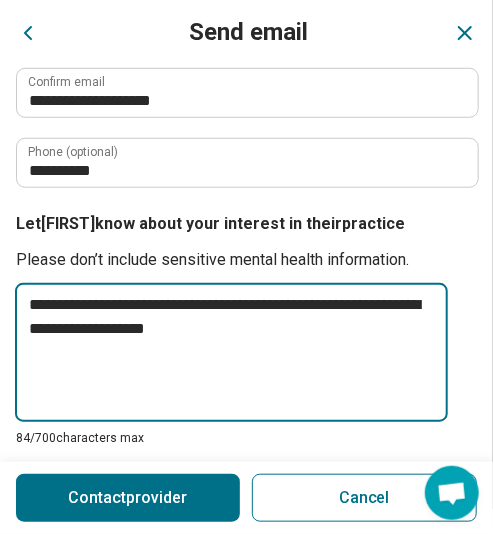 type on "*" 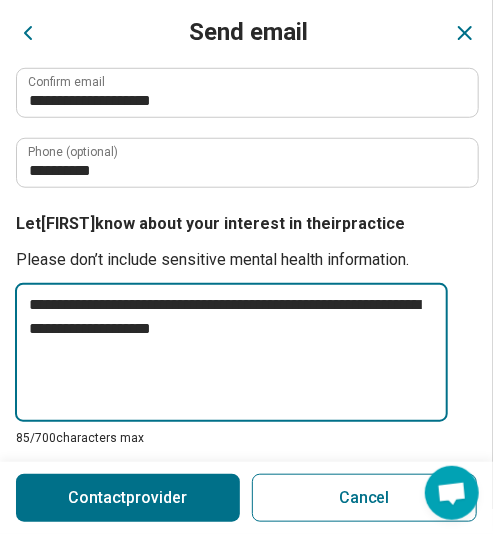 type on "*" 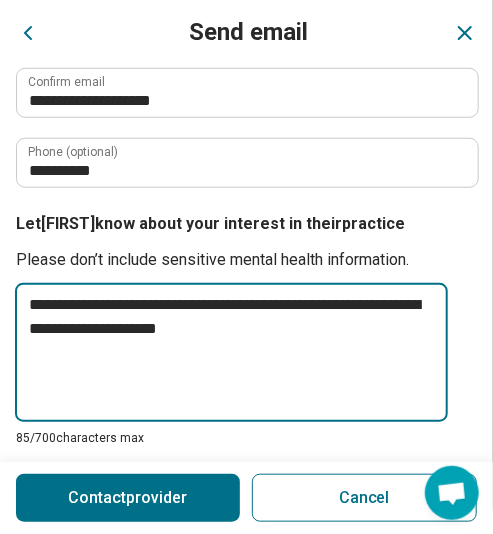 type on "*" 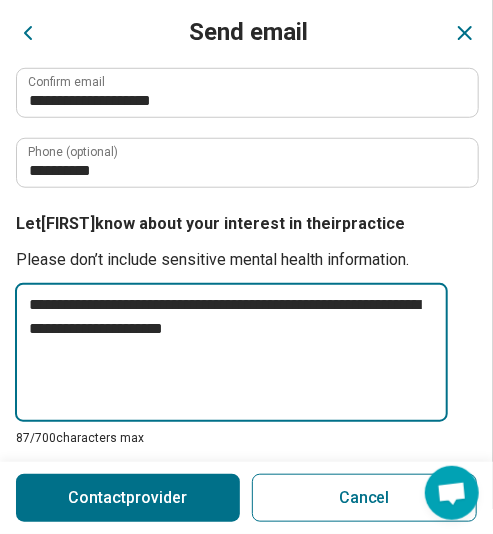 type on "*" 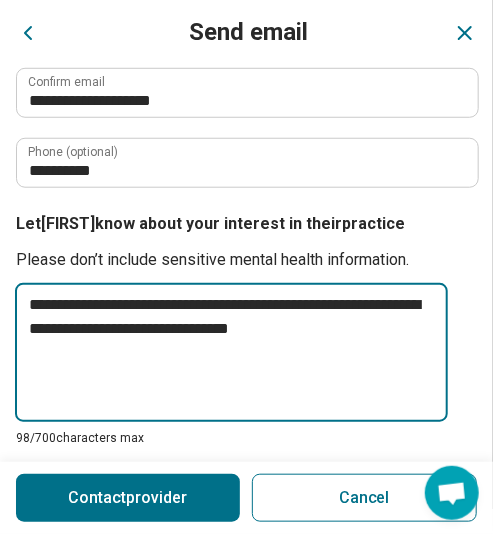 type on "*" 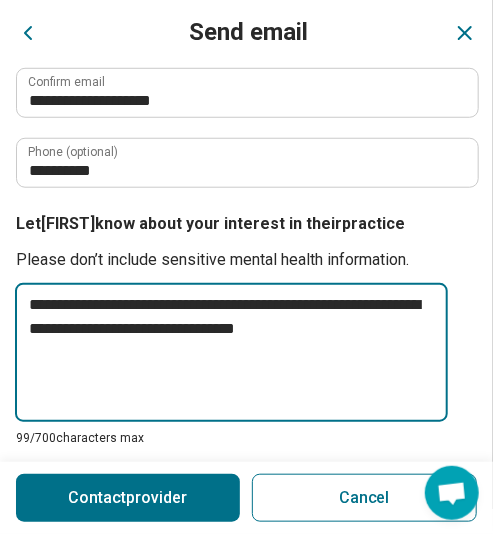 type on "*" 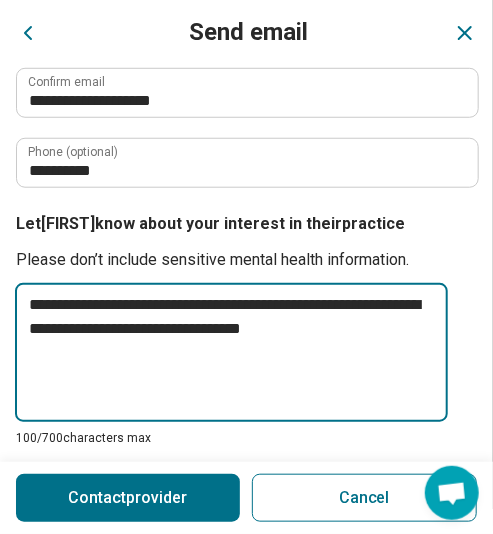 type on "*" 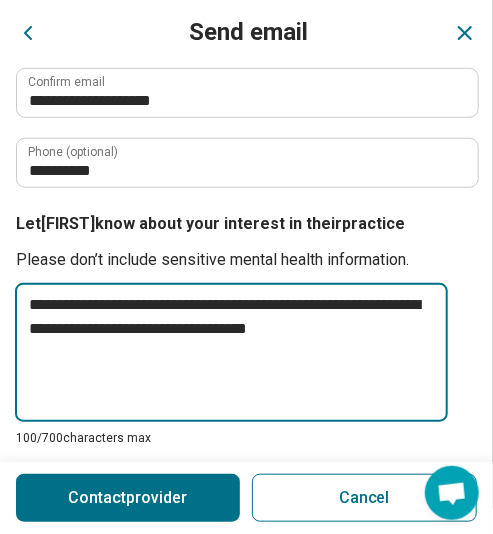 type on "*" 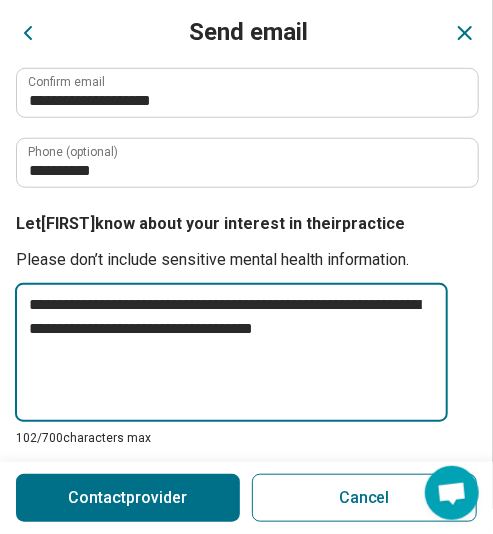 type on "*" 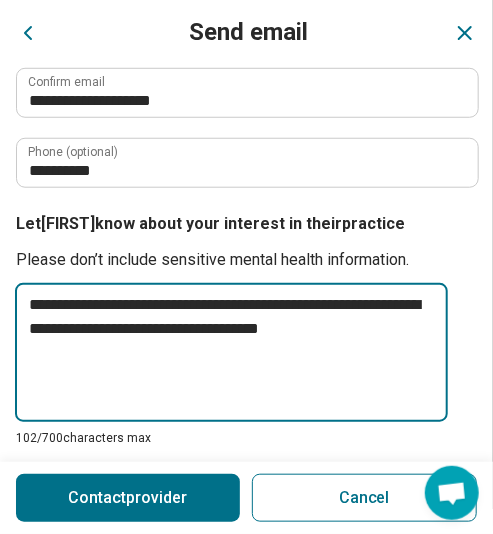 type on "*" 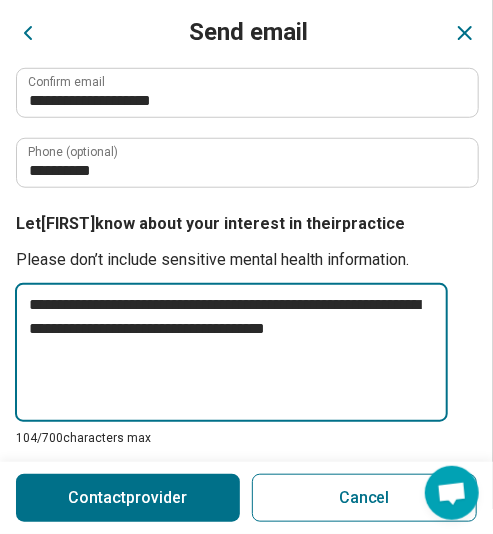 type on "*" 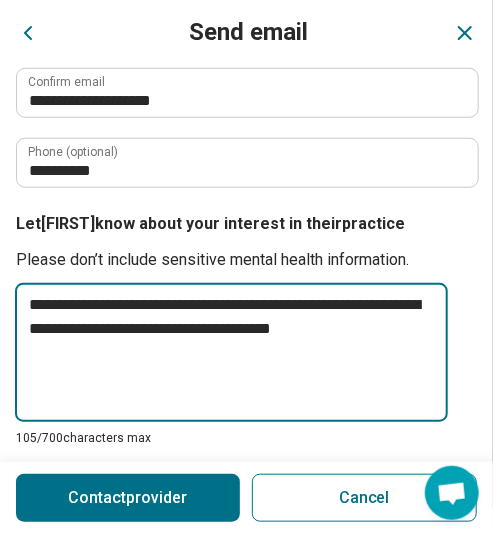 type on "*" 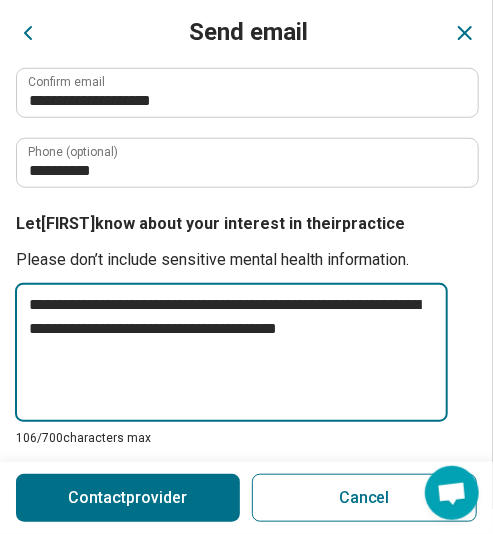 type 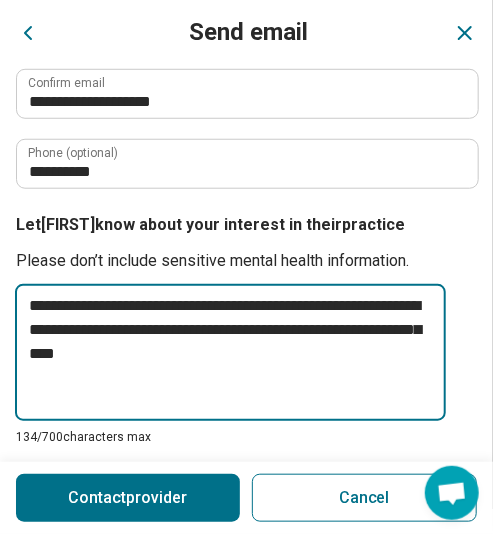 click on "**********" at bounding box center (230, 352) 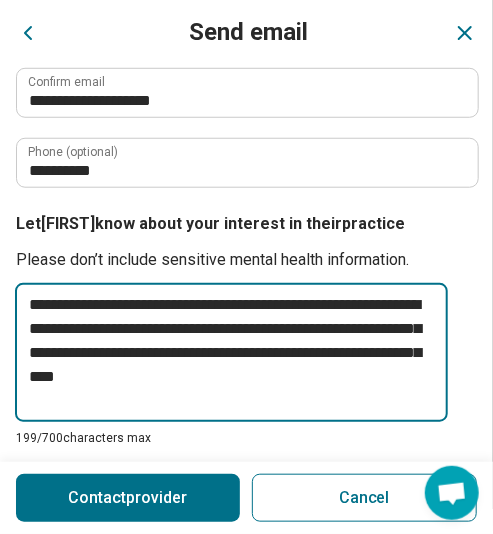 click on "**********" at bounding box center (231, 352) 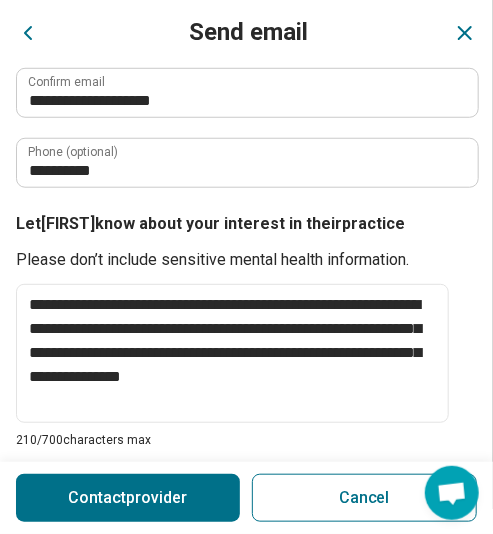 click on "Contact  provider" at bounding box center [128, 498] 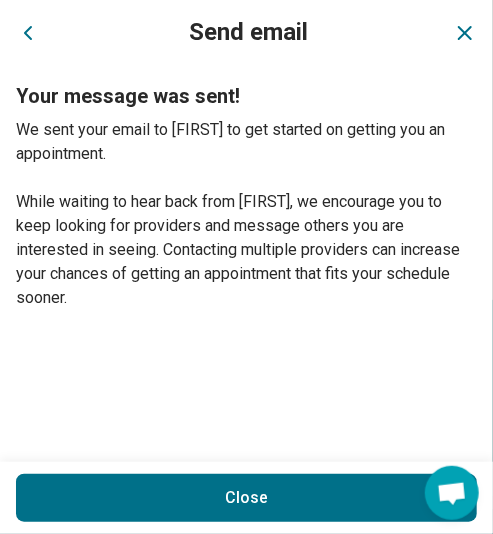 click on "Close" at bounding box center [246, 498] 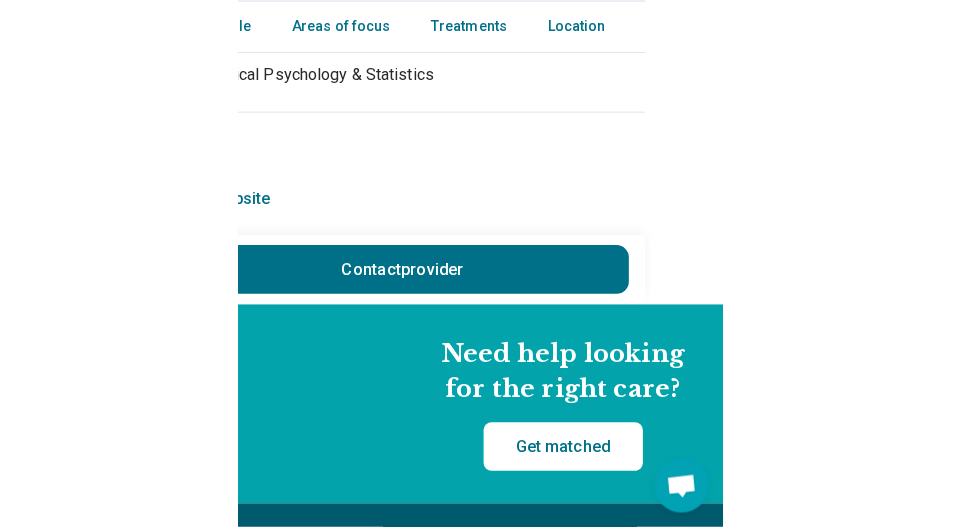 scroll, scrollTop: 3523, scrollLeft: 15, axis: both 